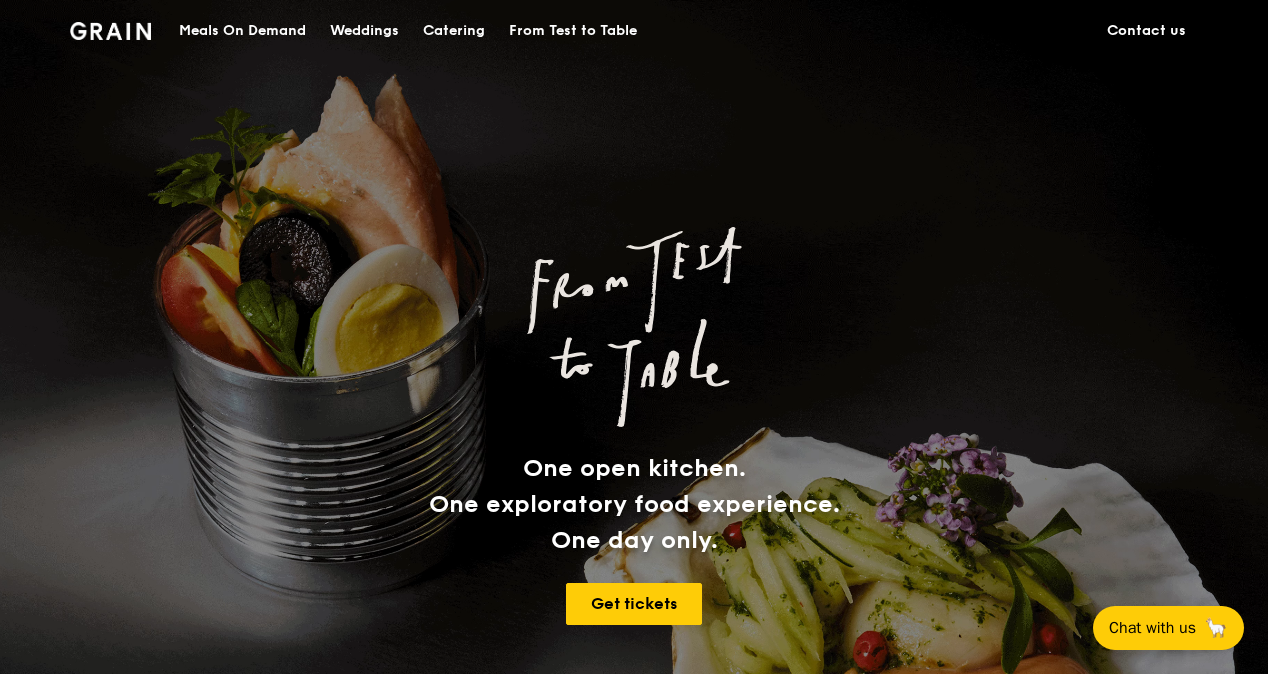 scroll, scrollTop: 0, scrollLeft: 0, axis: both 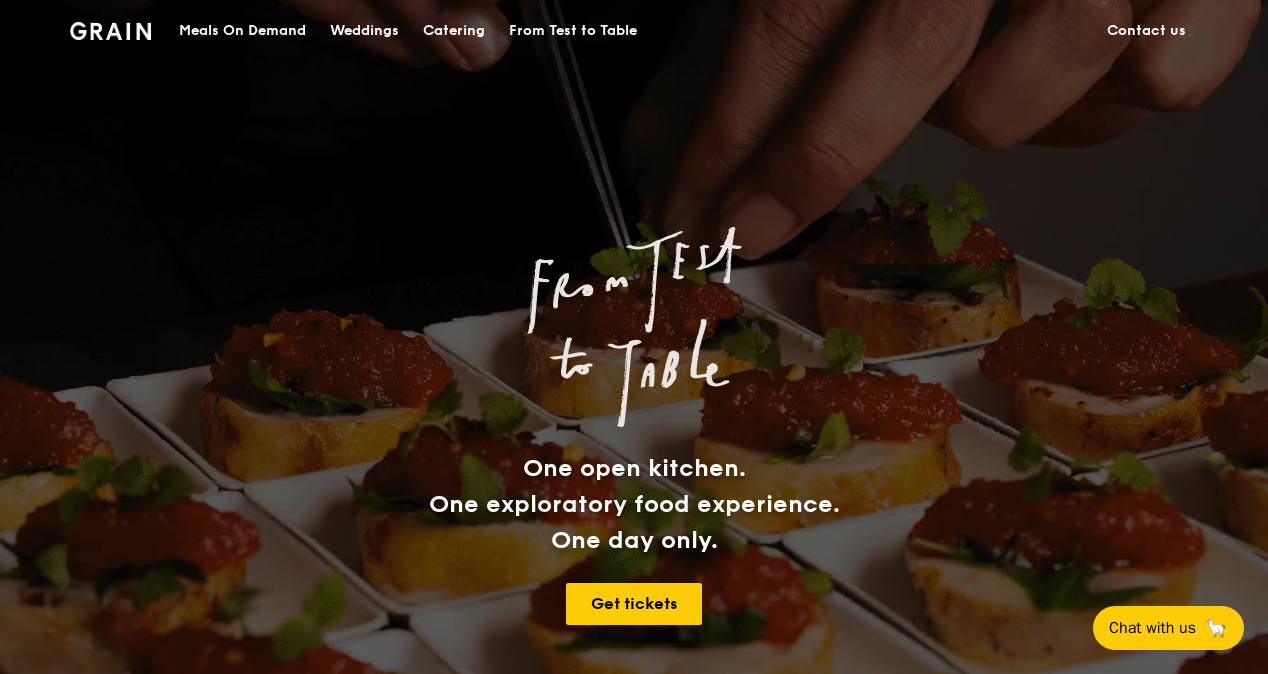click on "Catering" at bounding box center (454, 31) 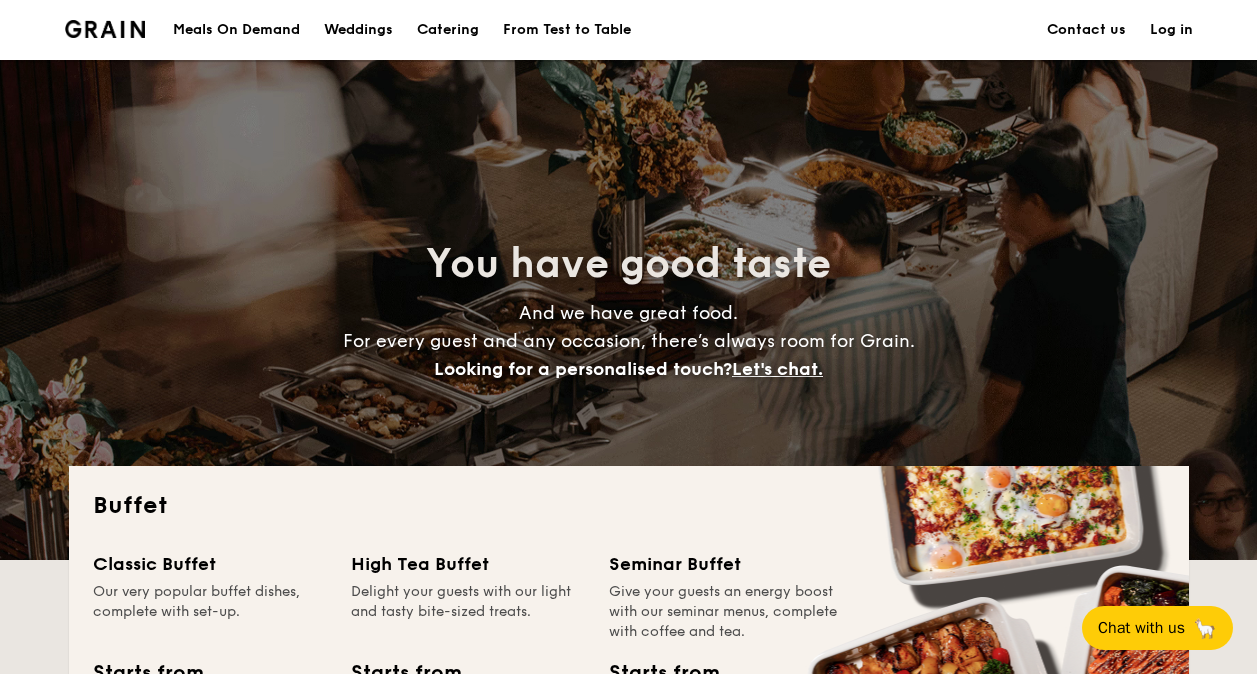 scroll, scrollTop: 0, scrollLeft: 0, axis: both 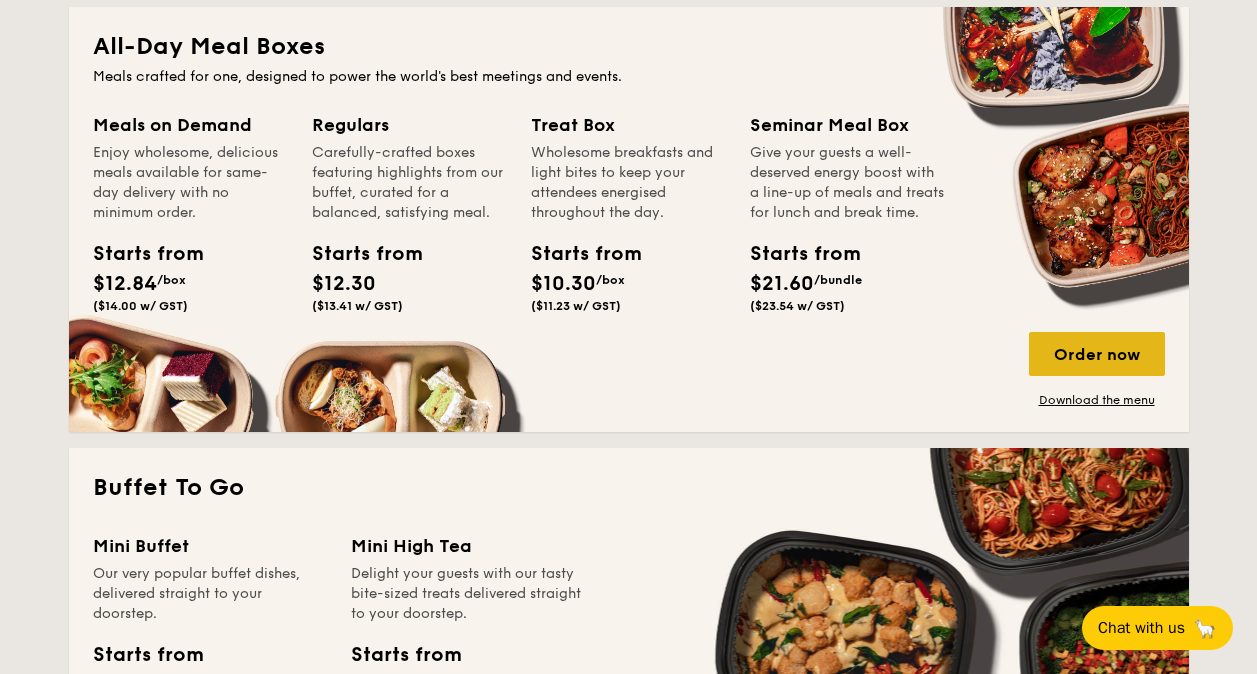 click on "Order now" at bounding box center [1097, 354] 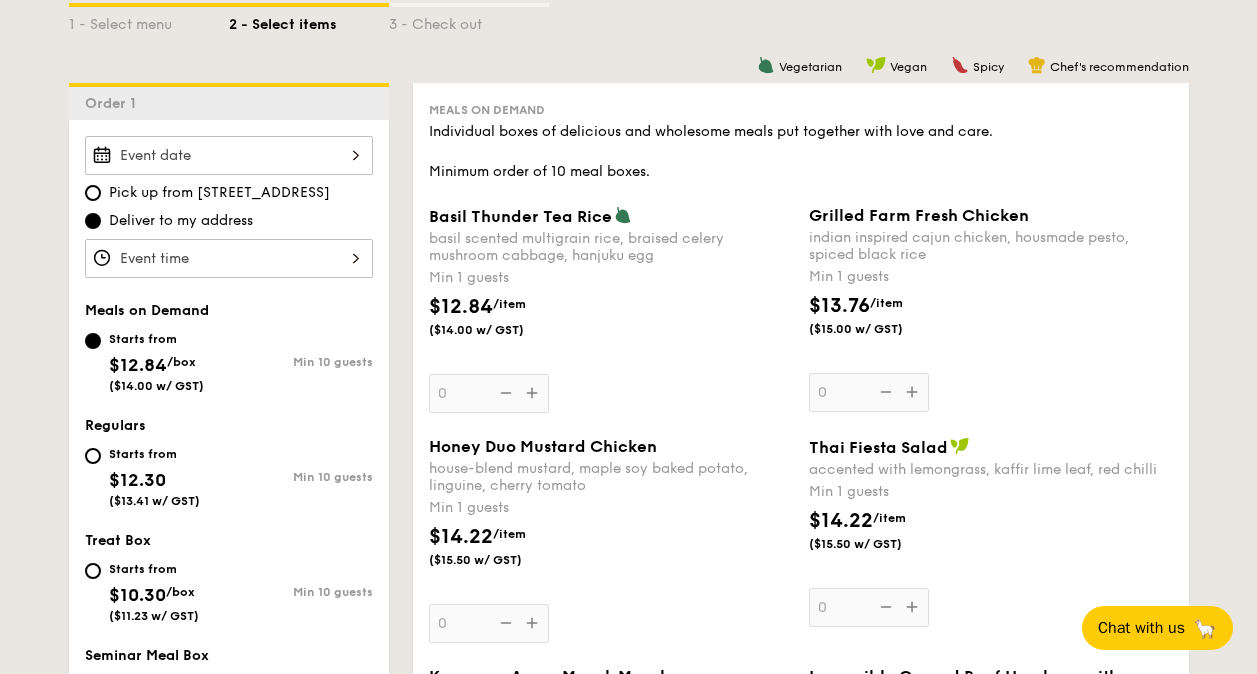 scroll, scrollTop: 500, scrollLeft: 0, axis: vertical 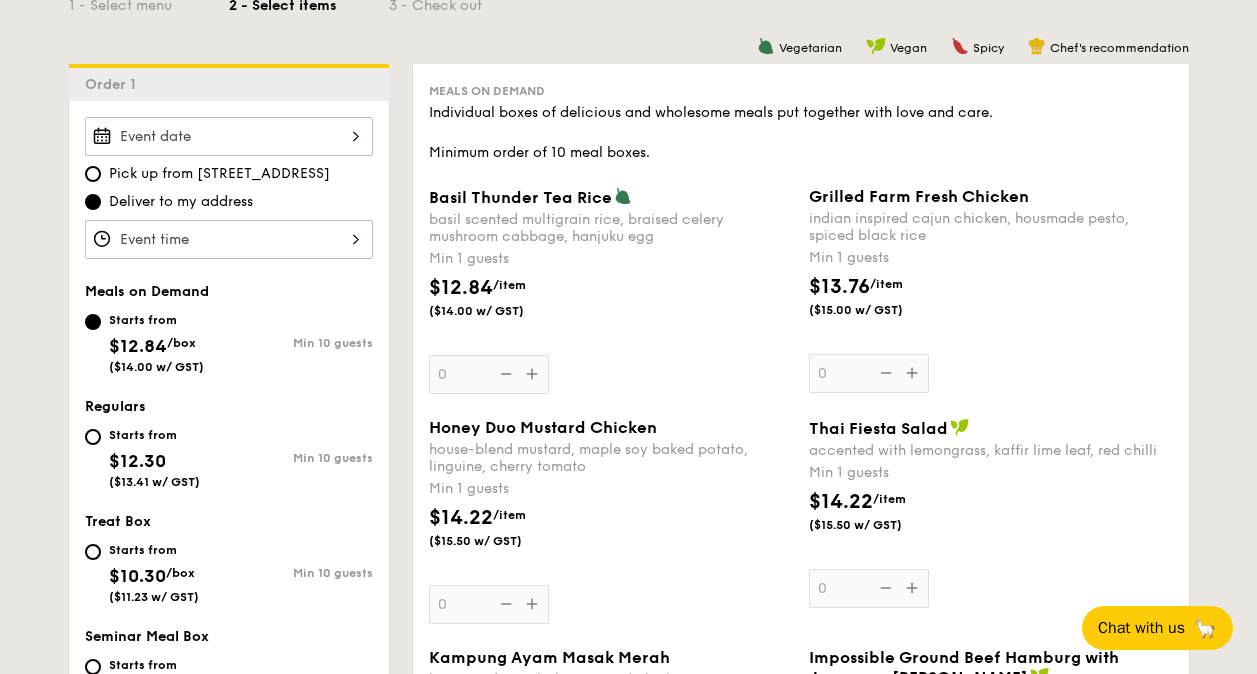 click on "Basil Thunder Tea [PERSON_NAME] scented multigrain rice, braised celery mushroom cabbage, hanjuku egg
Min 1 guests
$12.84
/item
($14.00 w/ GST)
0" at bounding box center [611, 290] 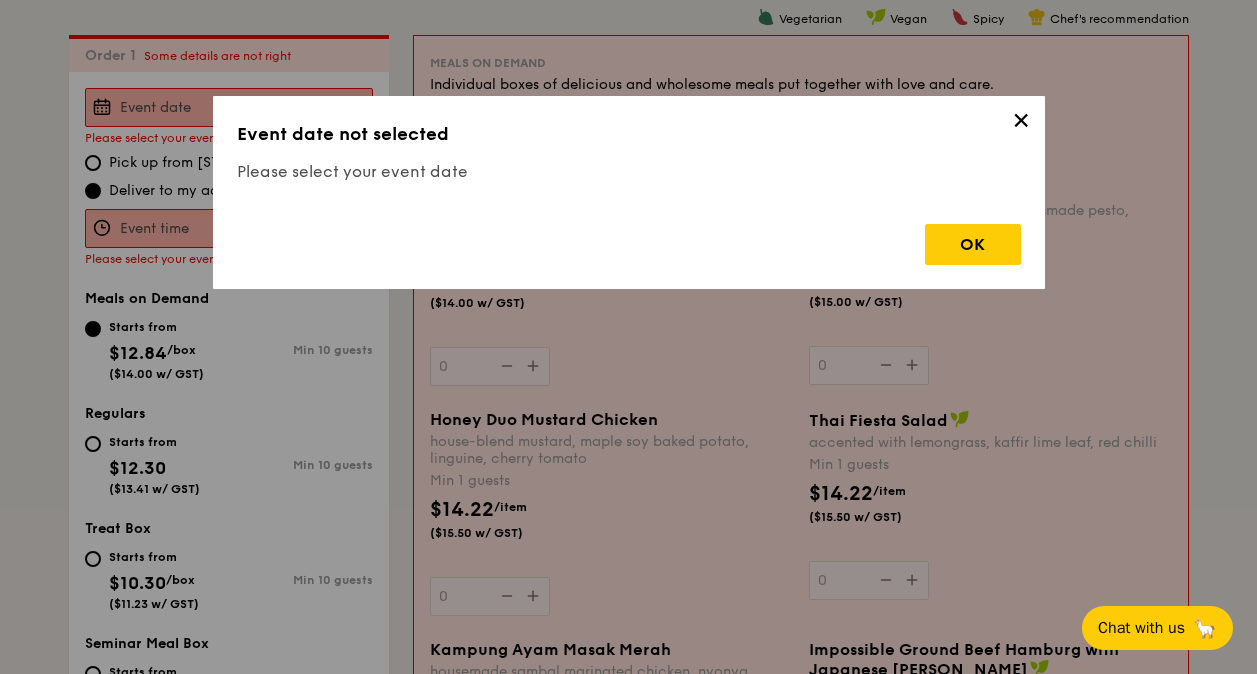 scroll, scrollTop: 534, scrollLeft: 0, axis: vertical 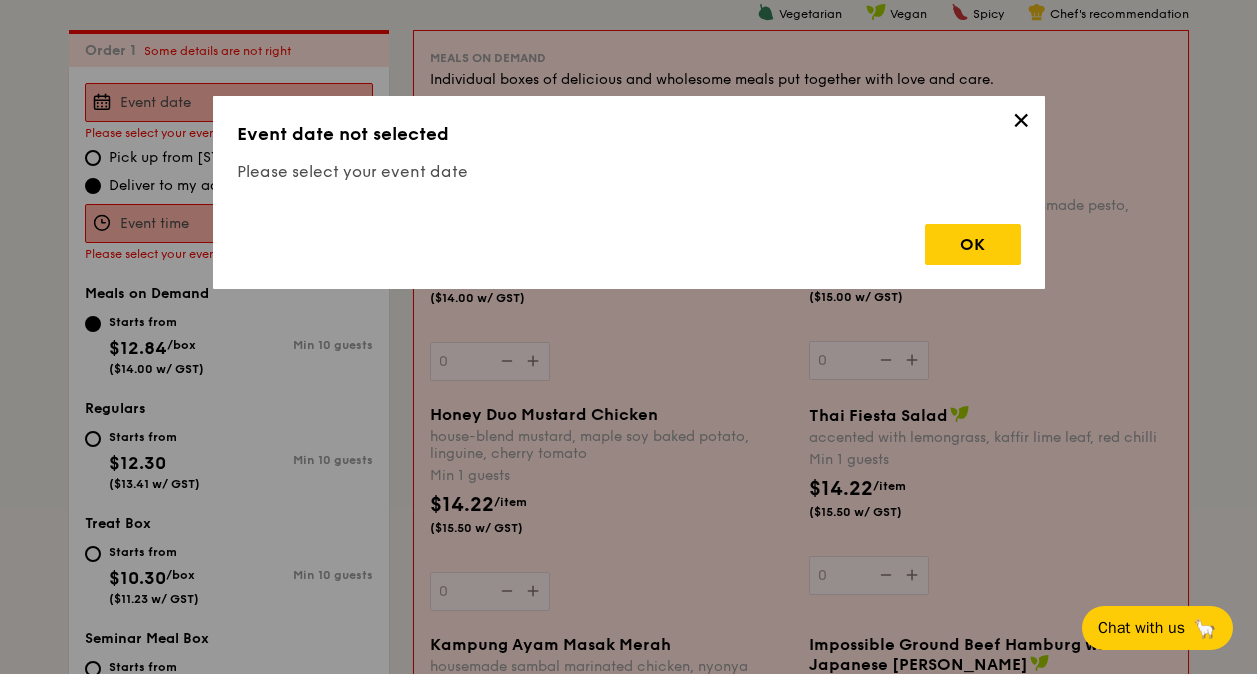 drag, startPoint x: 995, startPoint y: 258, endPoint x: 983, endPoint y: 254, distance: 12.649111 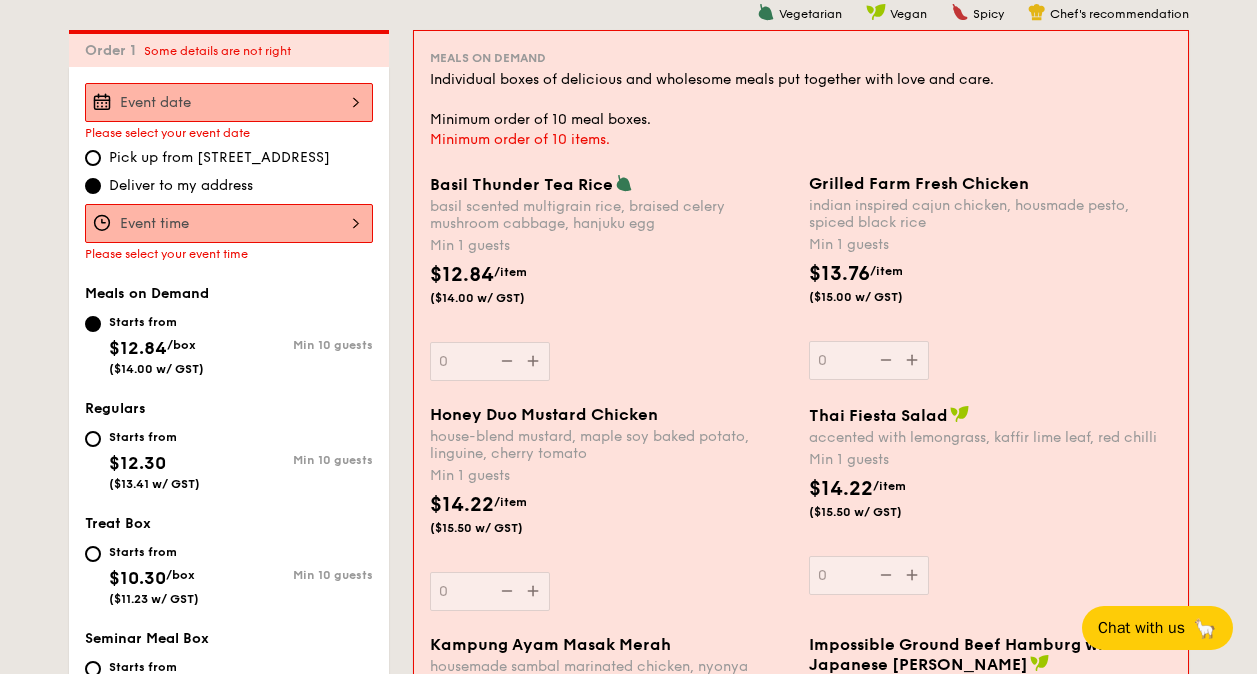 click at bounding box center [229, 102] 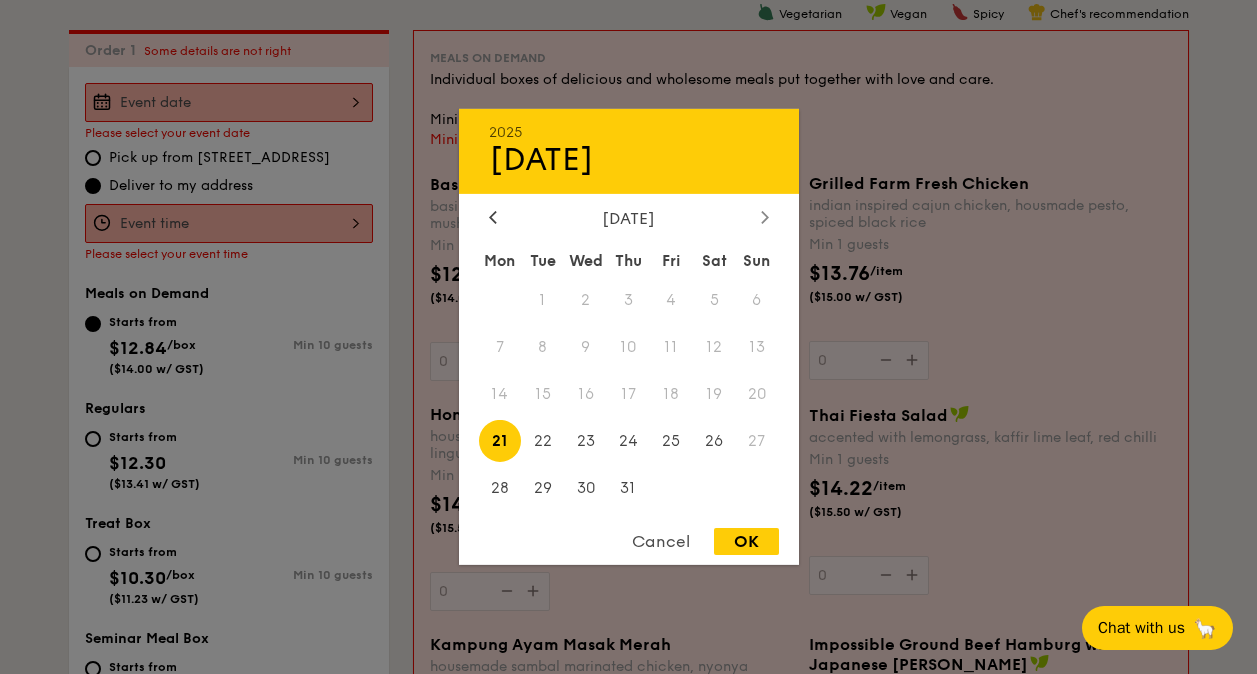 click 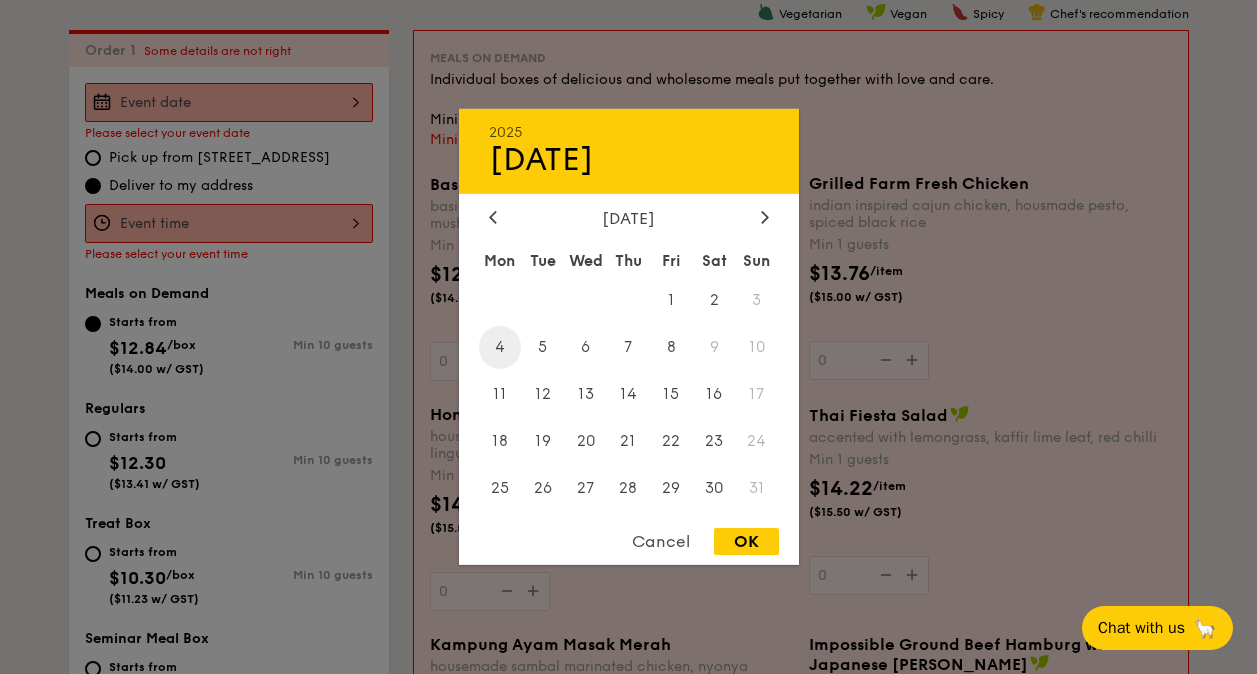 click on "4" at bounding box center (500, 347) 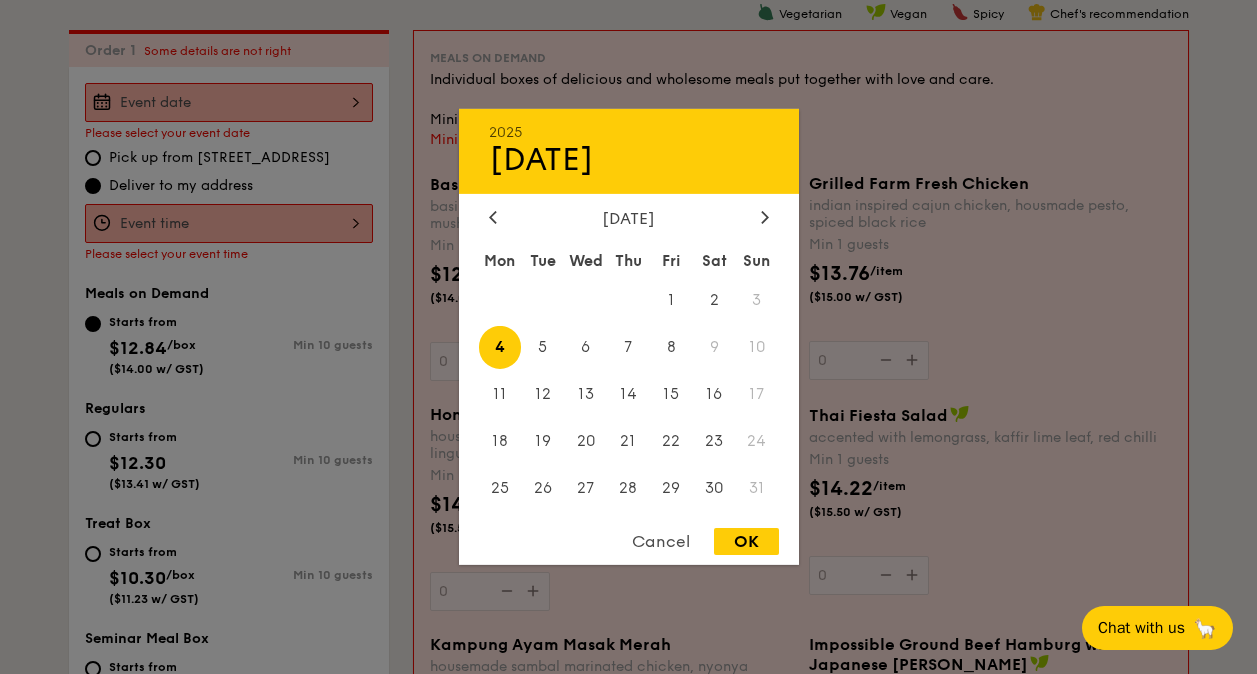 click on "OK" at bounding box center (746, 541) 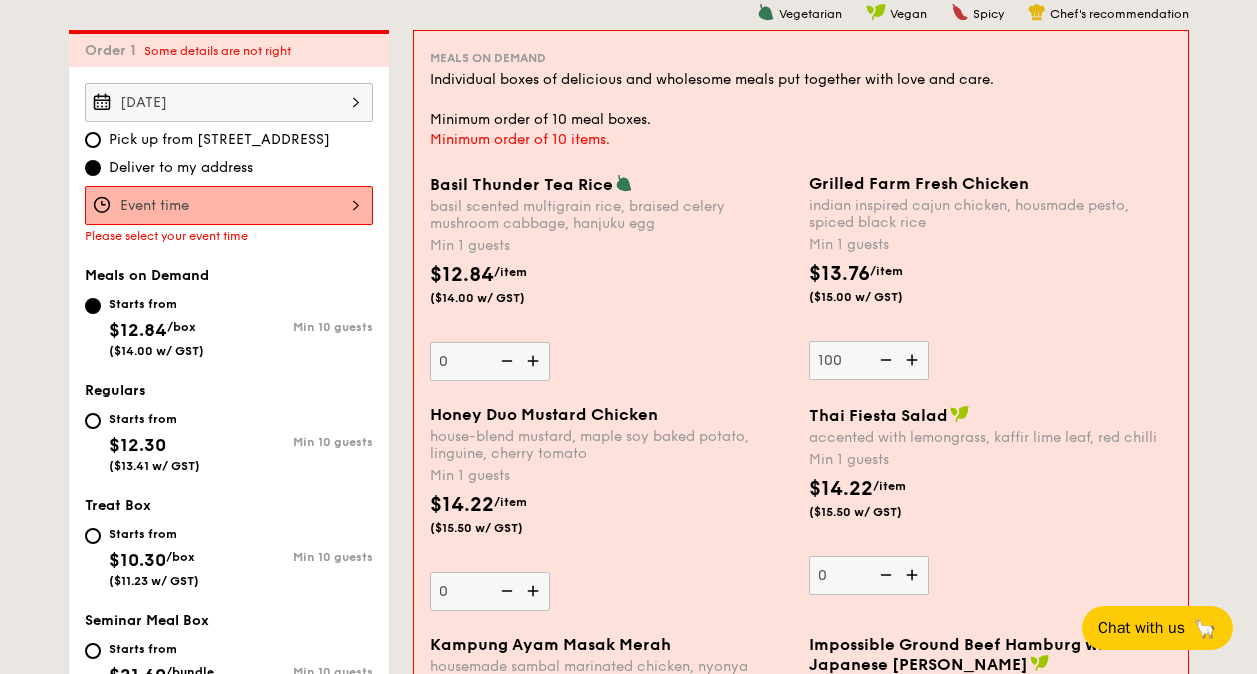 type on "100" 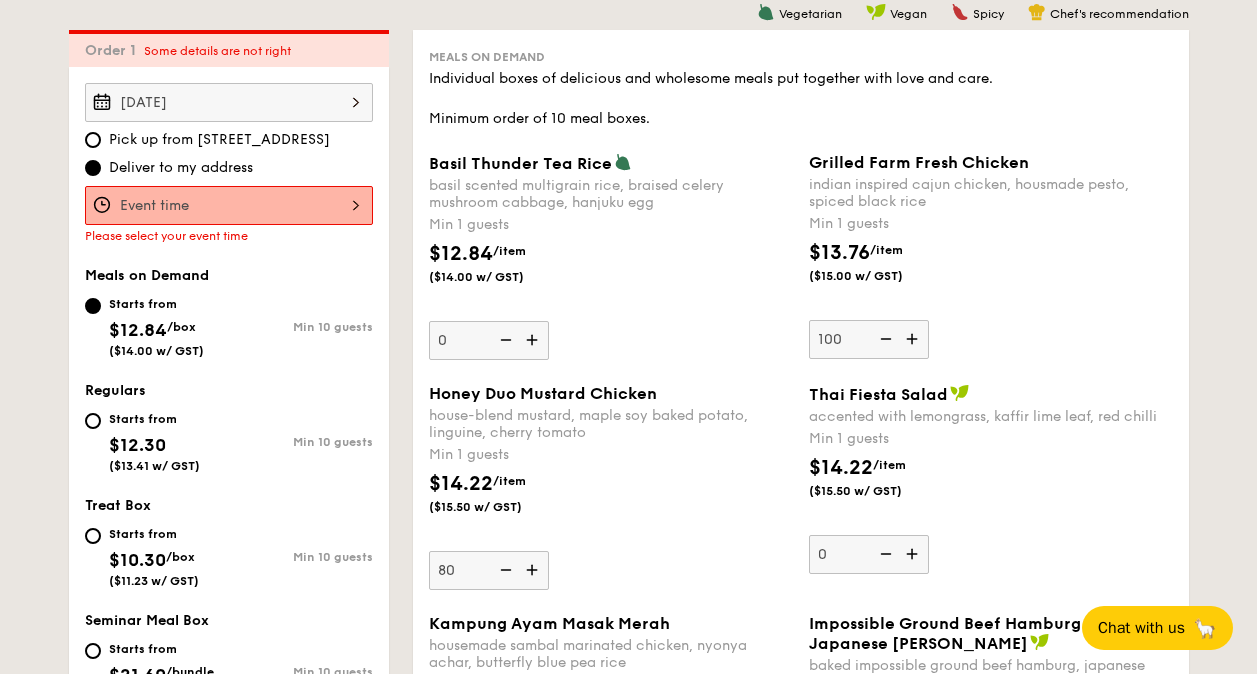 type on "80" 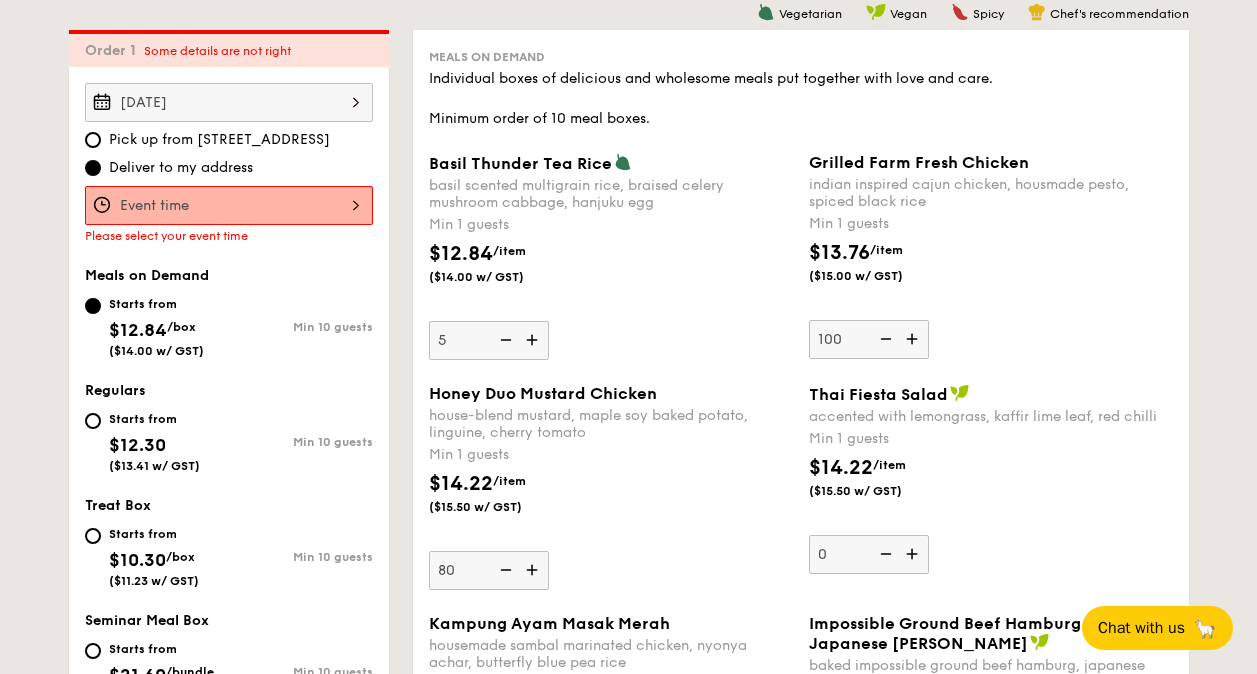 type on "5" 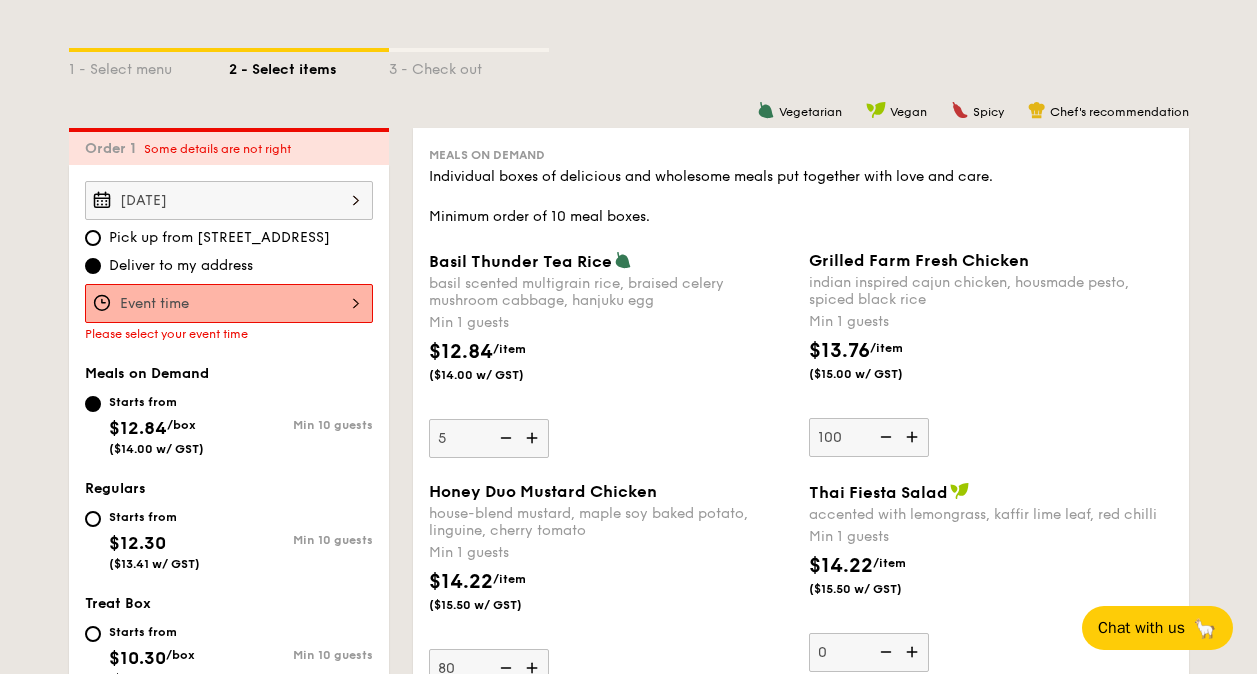 scroll, scrollTop: 434, scrollLeft: 0, axis: vertical 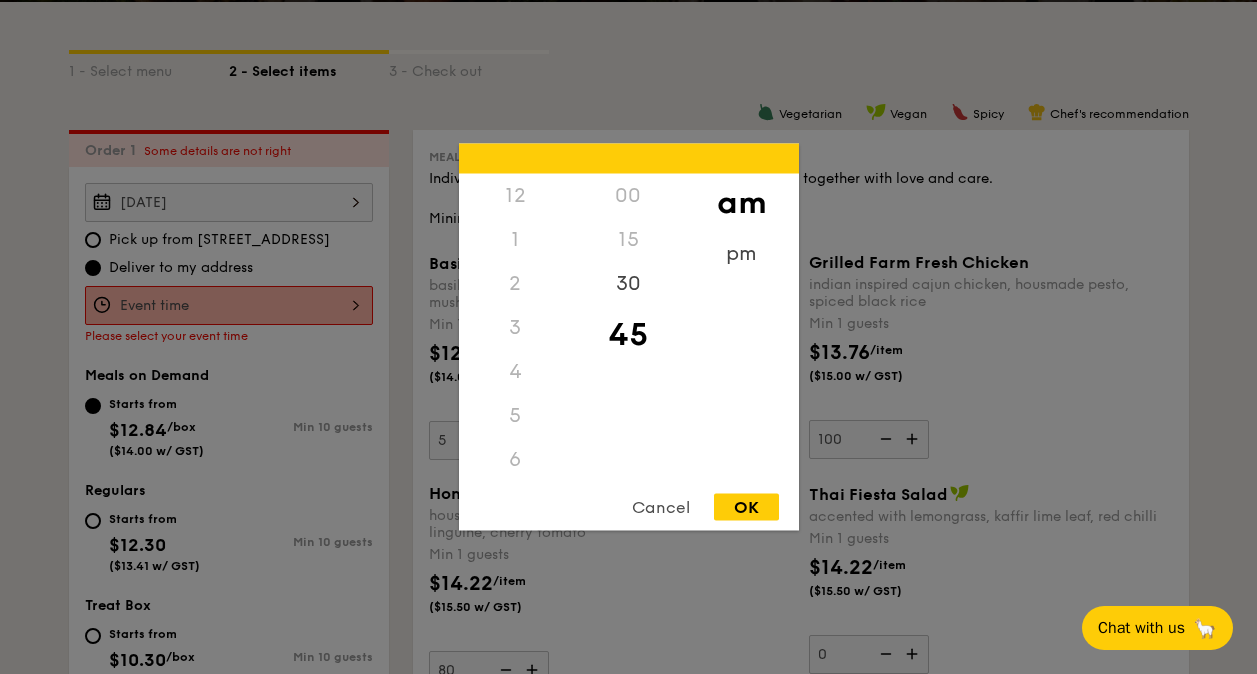 click on "12 1 2 3 4 5 6 7 8 9 10 11   00 15 30 45   am   pm   Cancel   OK" at bounding box center [229, 305] 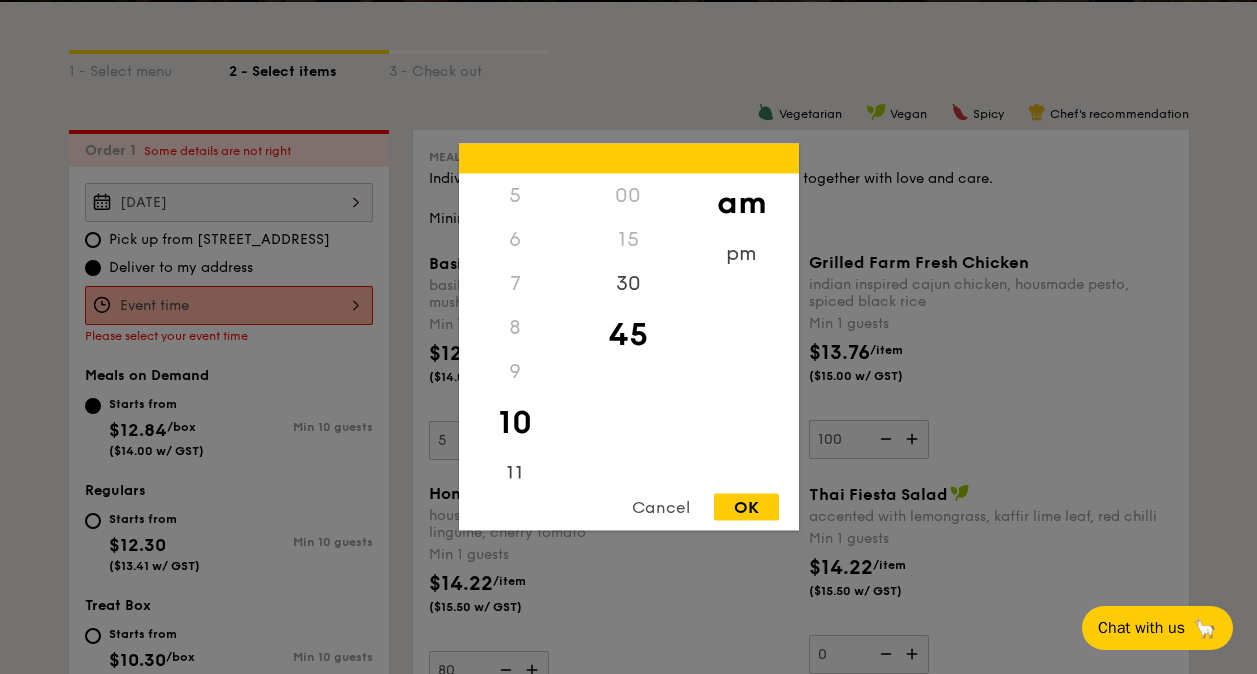 click on "7" at bounding box center (515, 284) 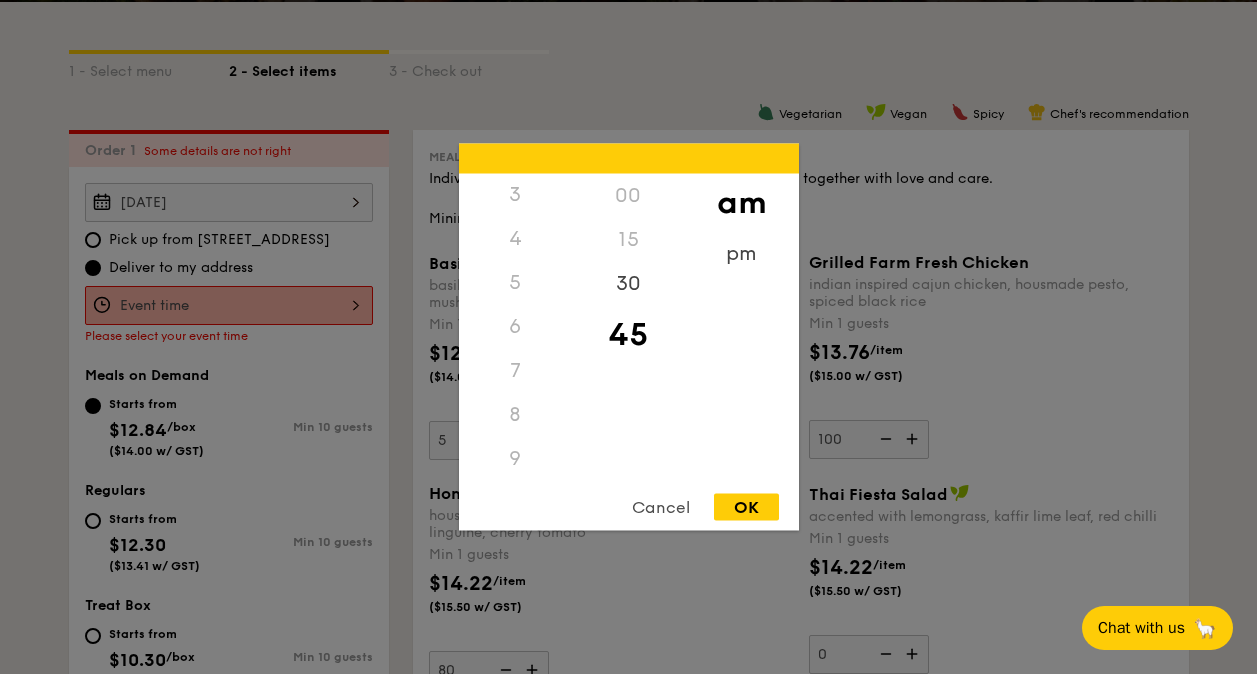 scroll, scrollTop: 125, scrollLeft: 0, axis: vertical 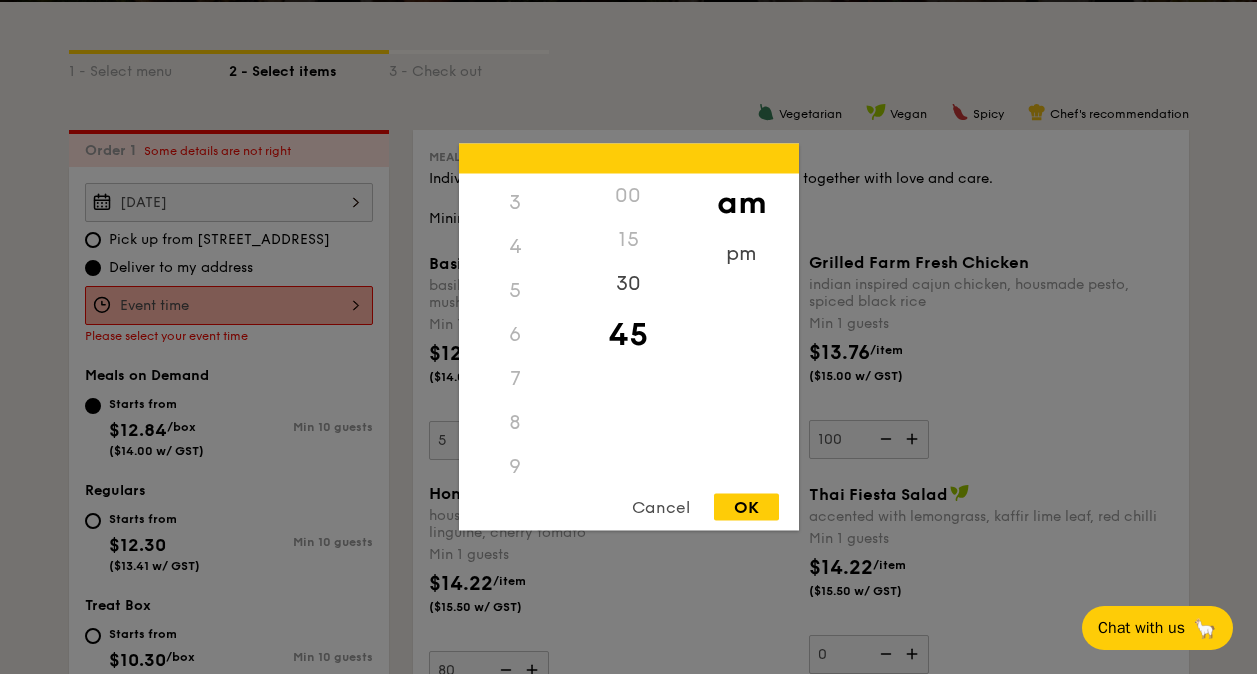 click on "6" at bounding box center (515, 335) 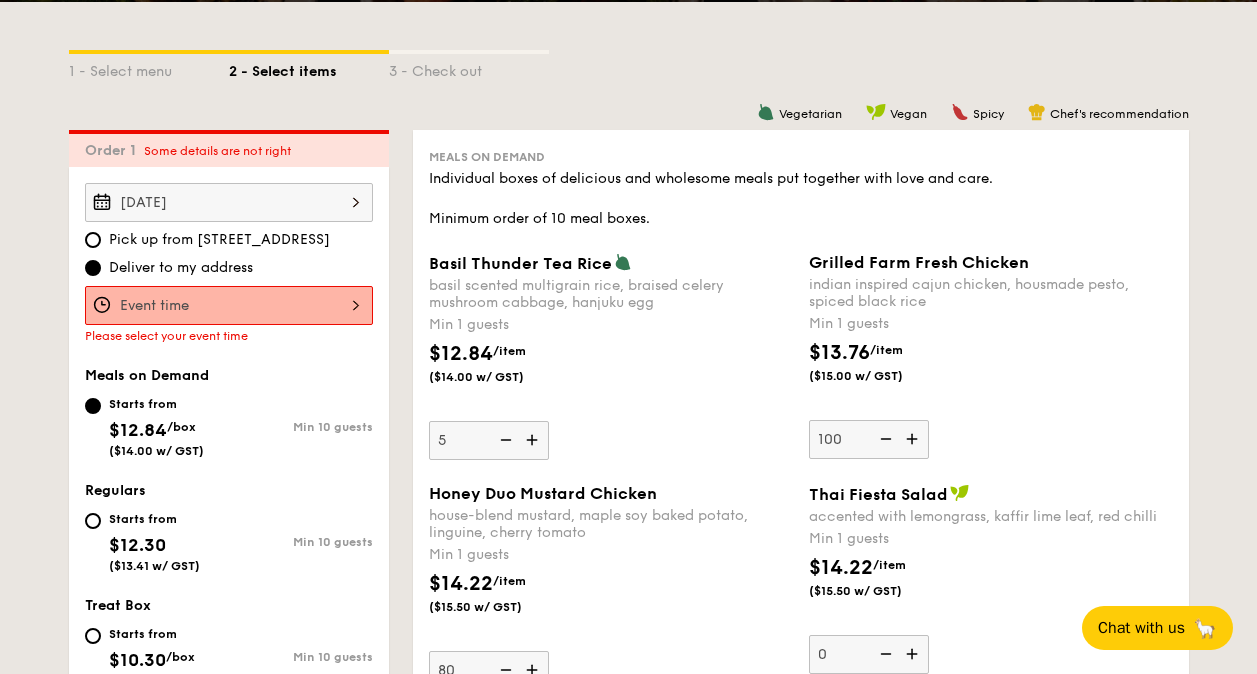 click at bounding box center (229, 305) 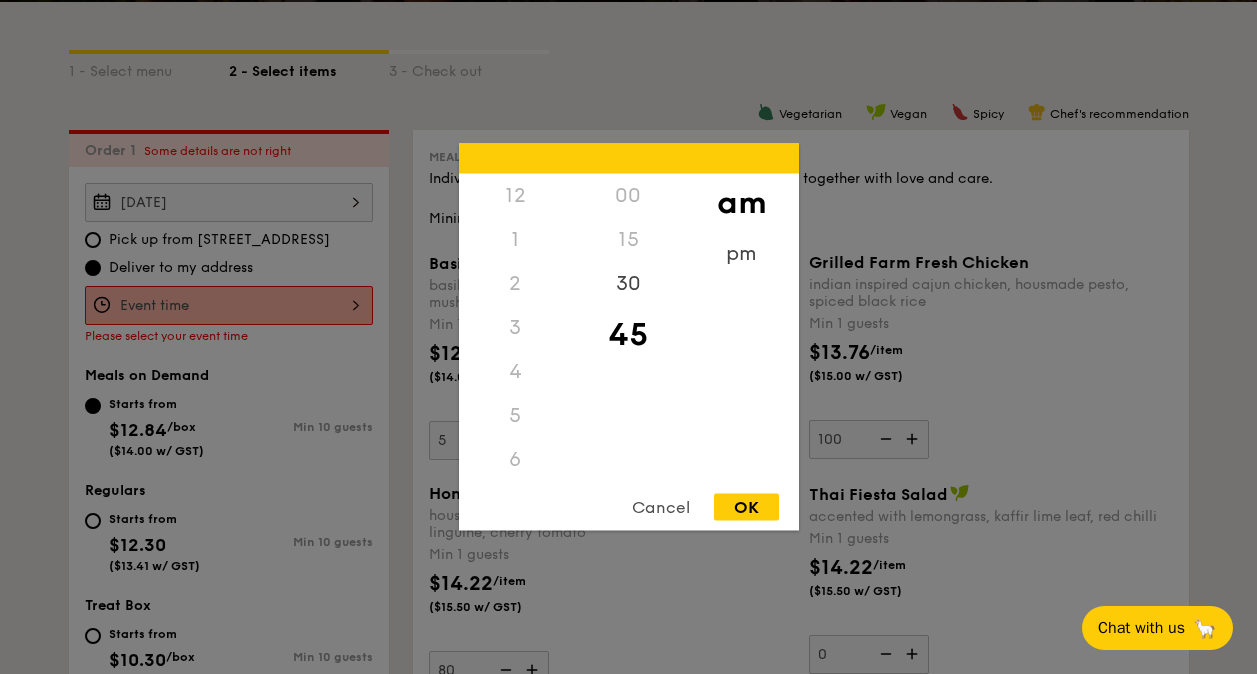 scroll, scrollTop: 220, scrollLeft: 0, axis: vertical 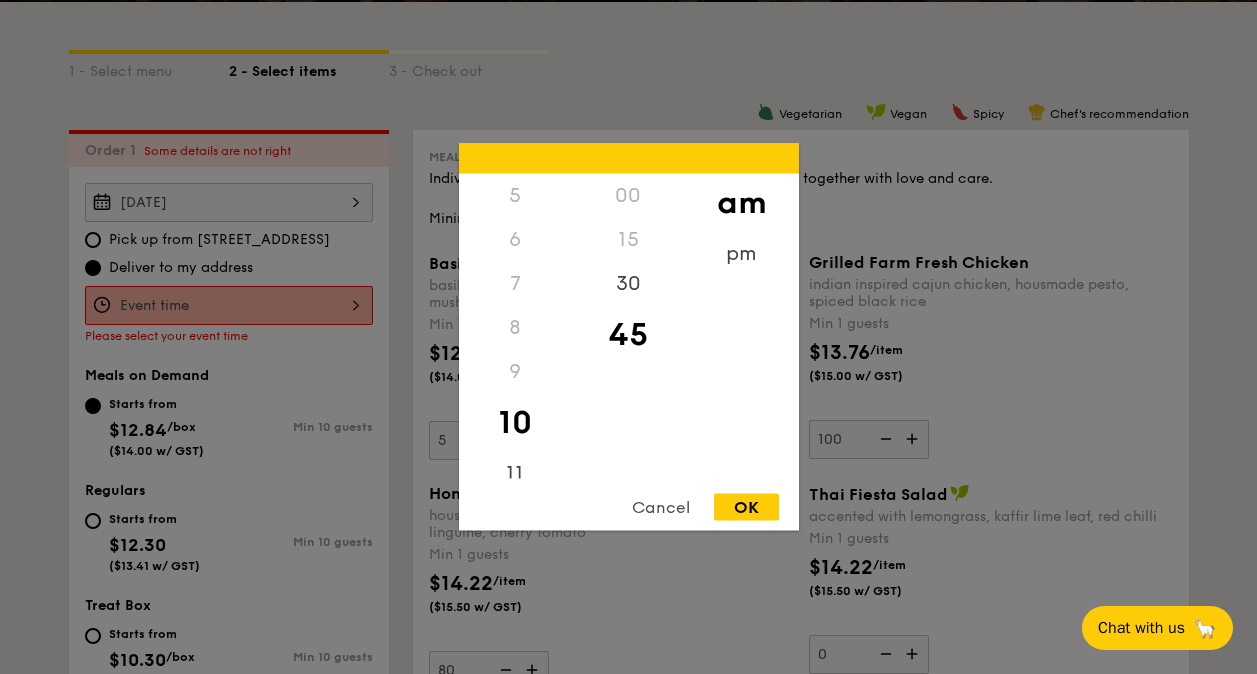 click on "6" at bounding box center (515, 240) 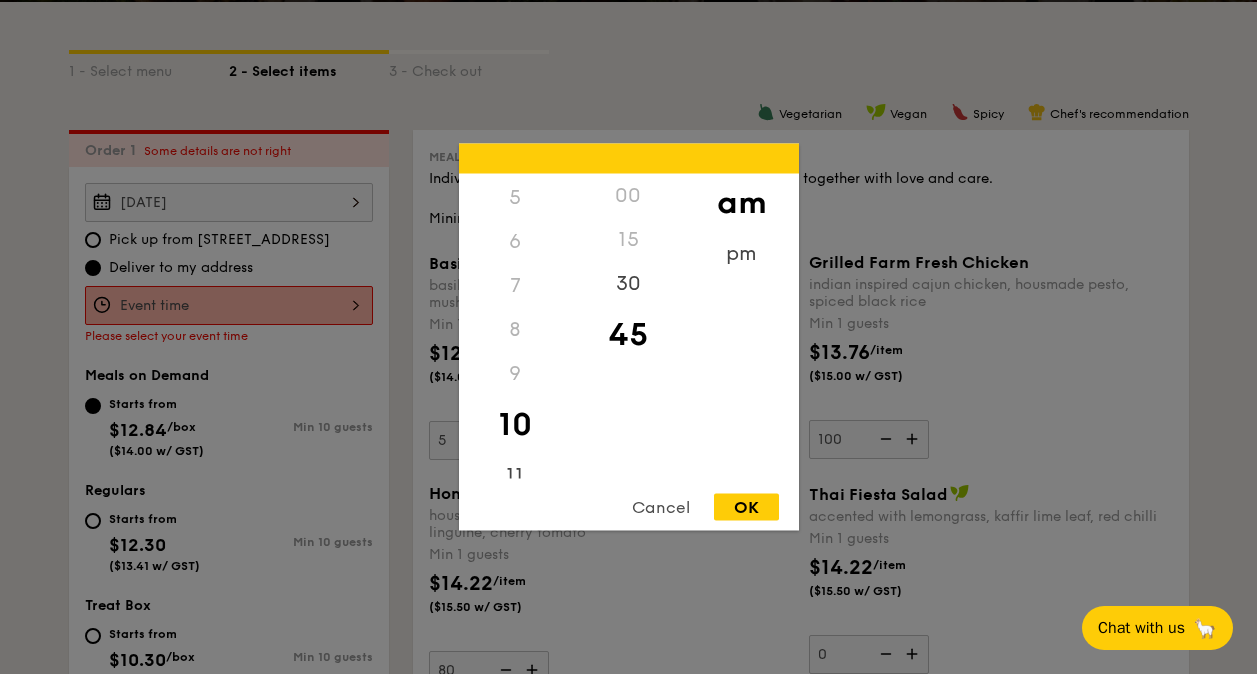 scroll, scrollTop: 219, scrollLeft: 0, axis: vertical 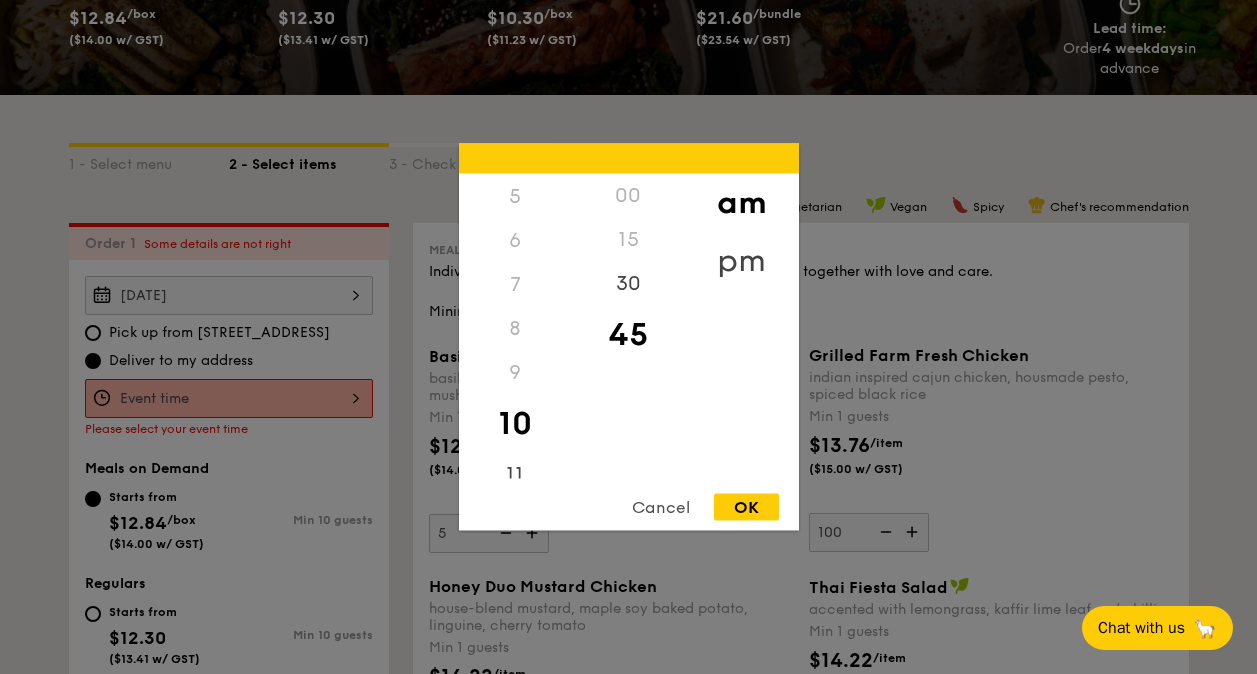 click on "pm" at bounding box center [741, 261] 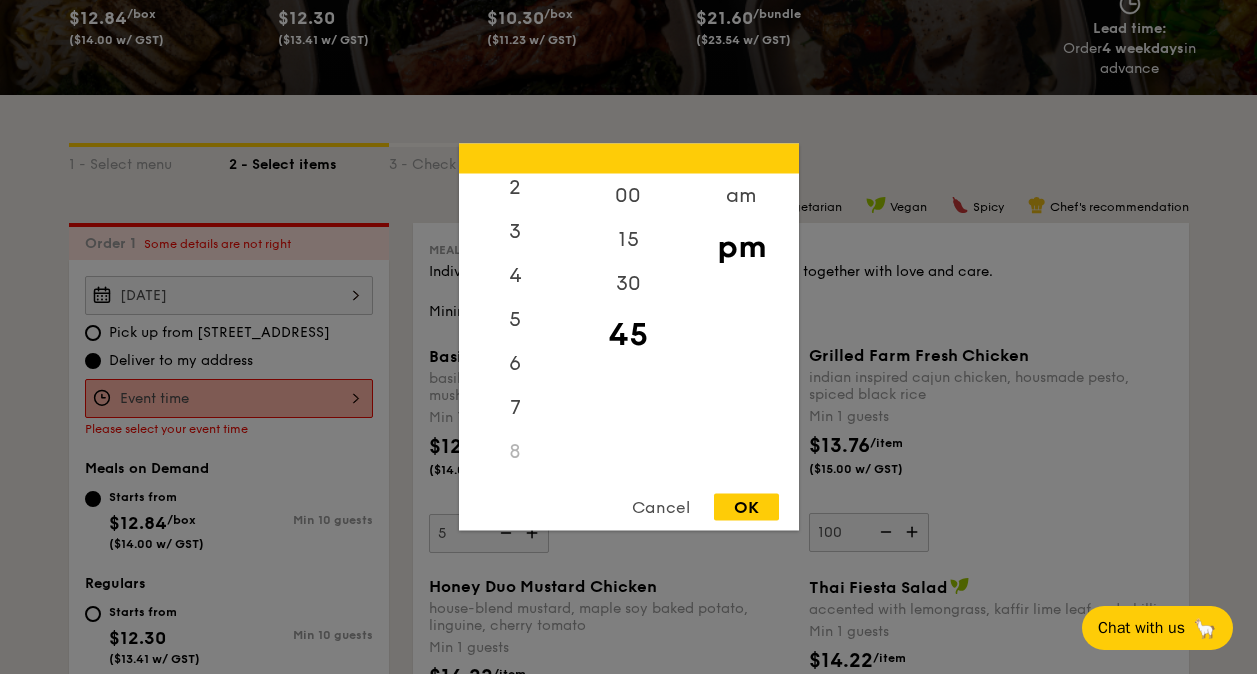 scroll, scrollTop: 66, scrollLeft: 0, axis: vertical 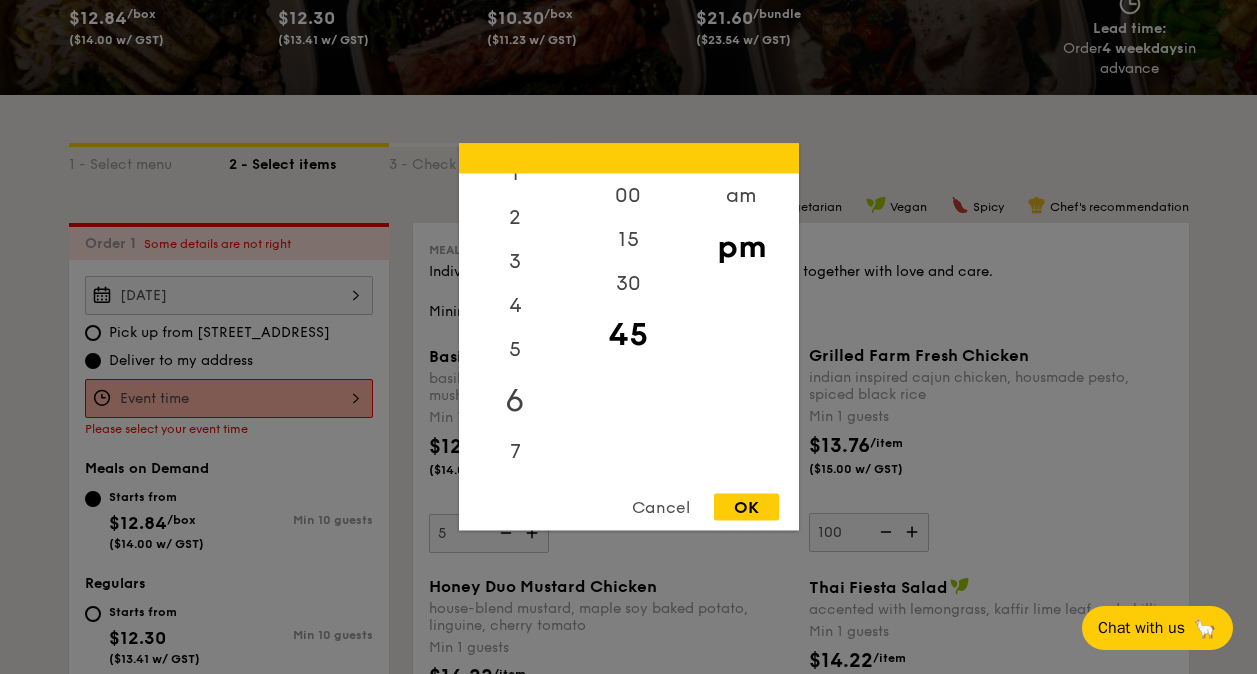 click on "6" at bounding box center (515, 401) 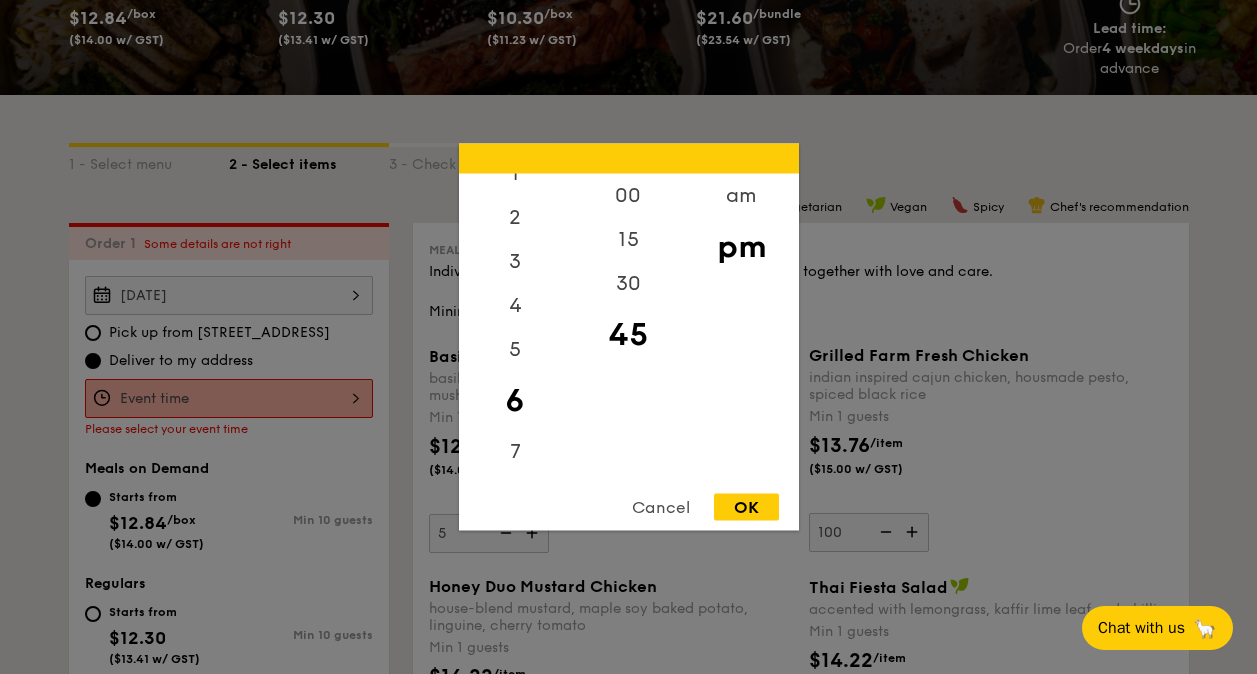 click on "OK" at bounding box center [746, 507] 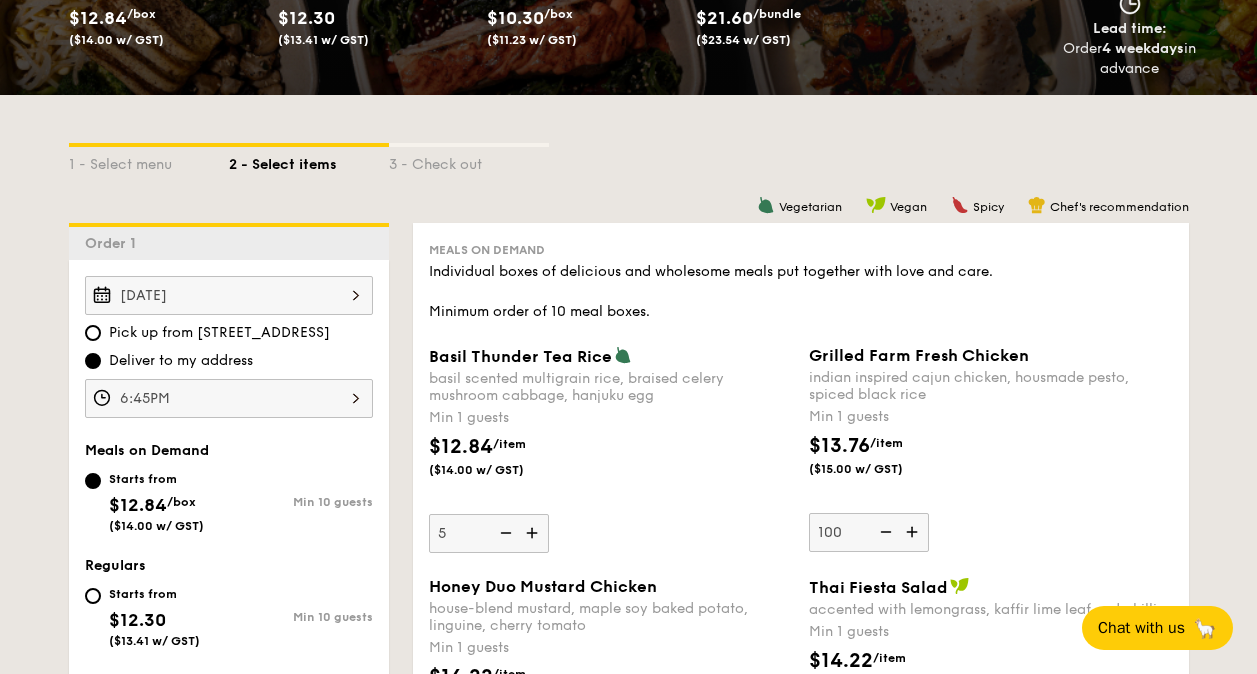 scroll, scrollTop: 541, scrollLeft: 0, axis: vertical 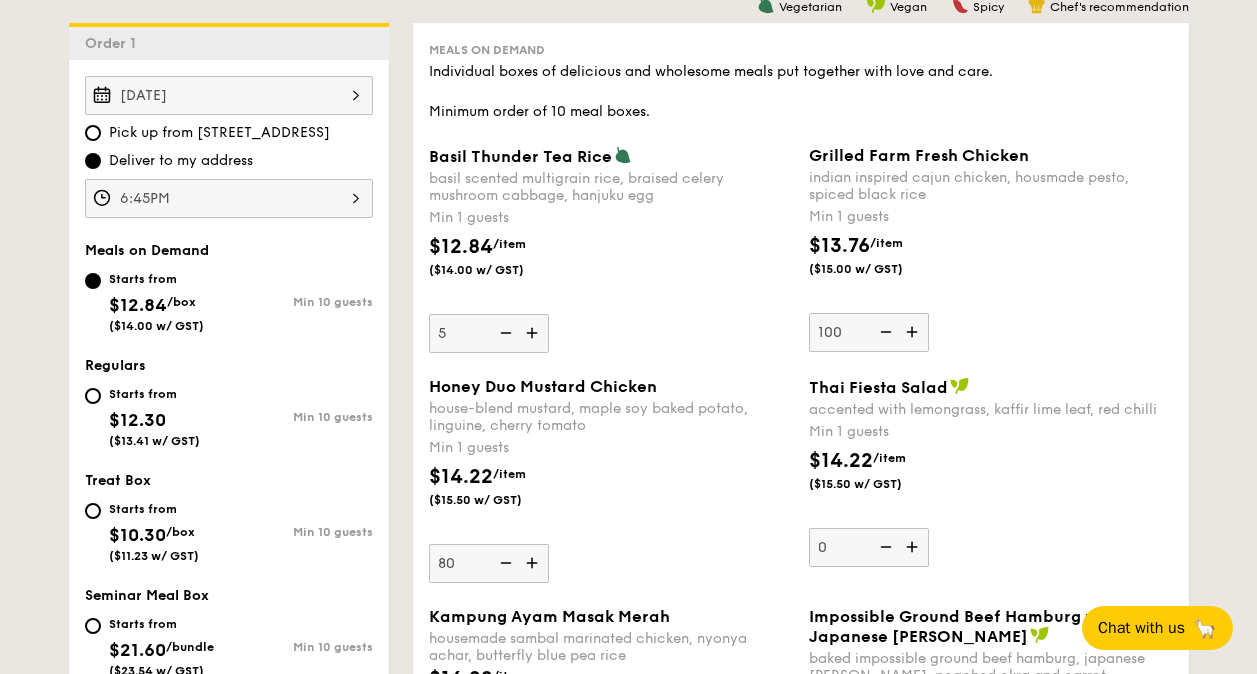 click on "Starts from
$12.30
($13.41 w/ GST)" at bounding box center [154, 415] 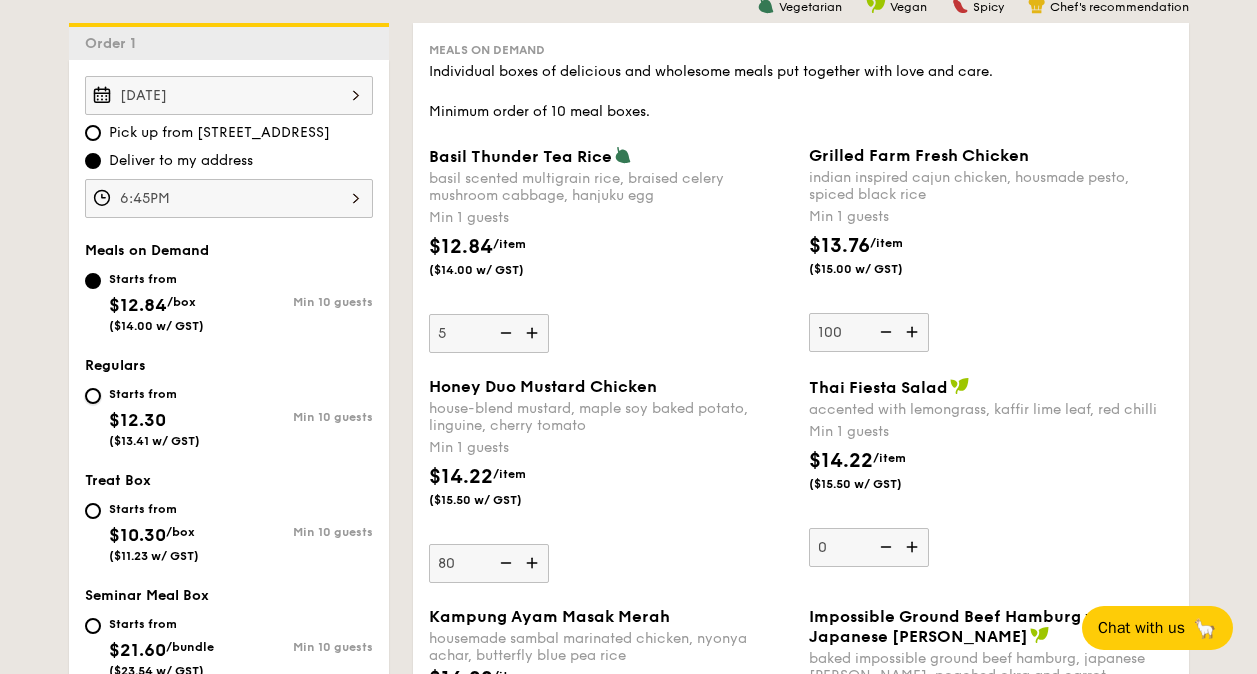 click on "Starts from
$12.30
($13.41 w/ GST)
Min 10 guests" at bounding box center (93, 396) 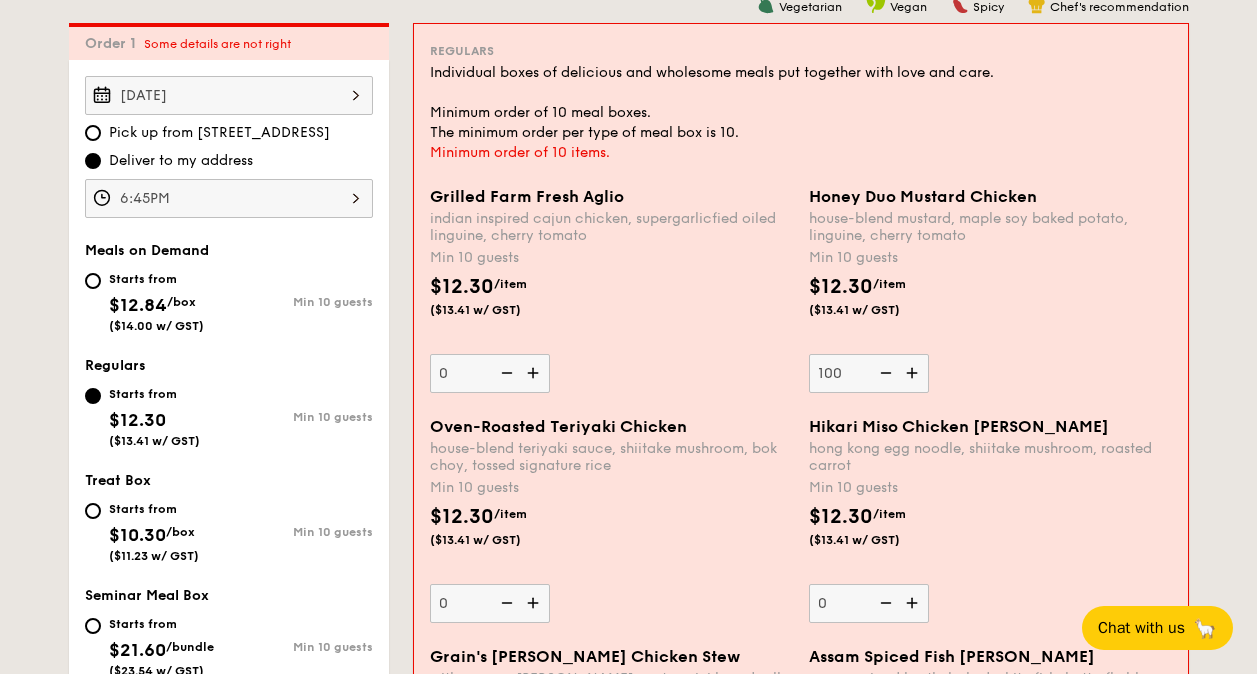 type on "100" 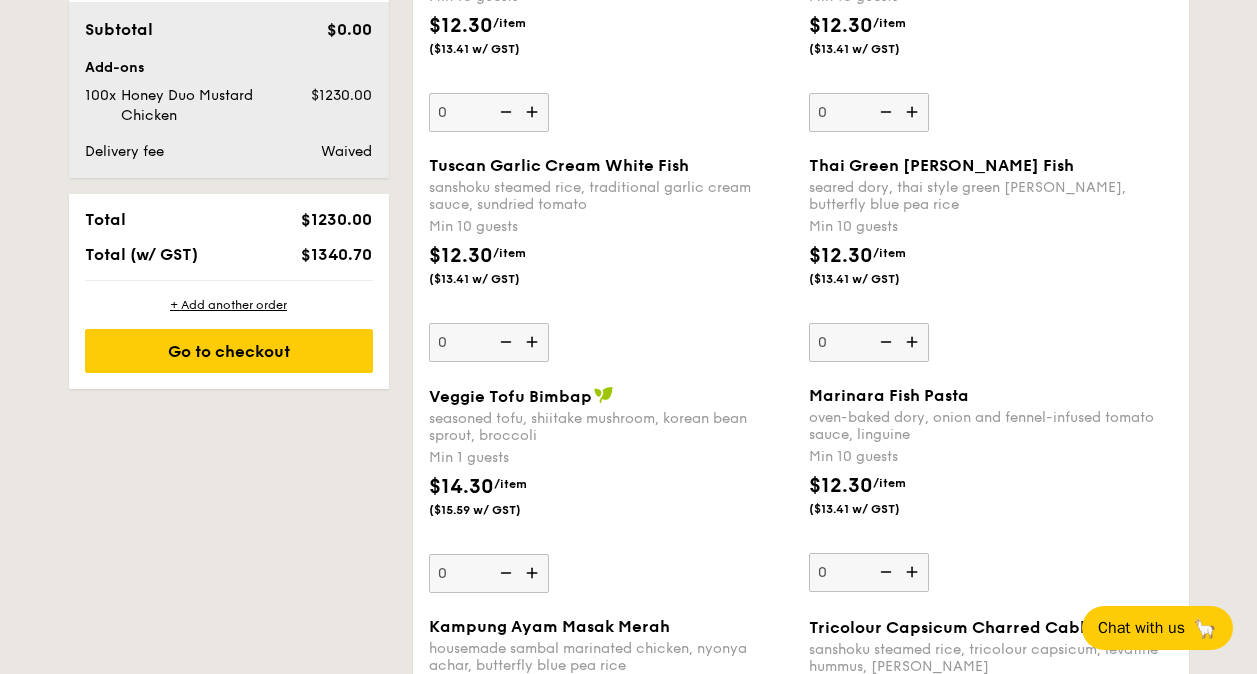 scroll, scrollTop: 1541, scrollLeft: 0, axis: vertical 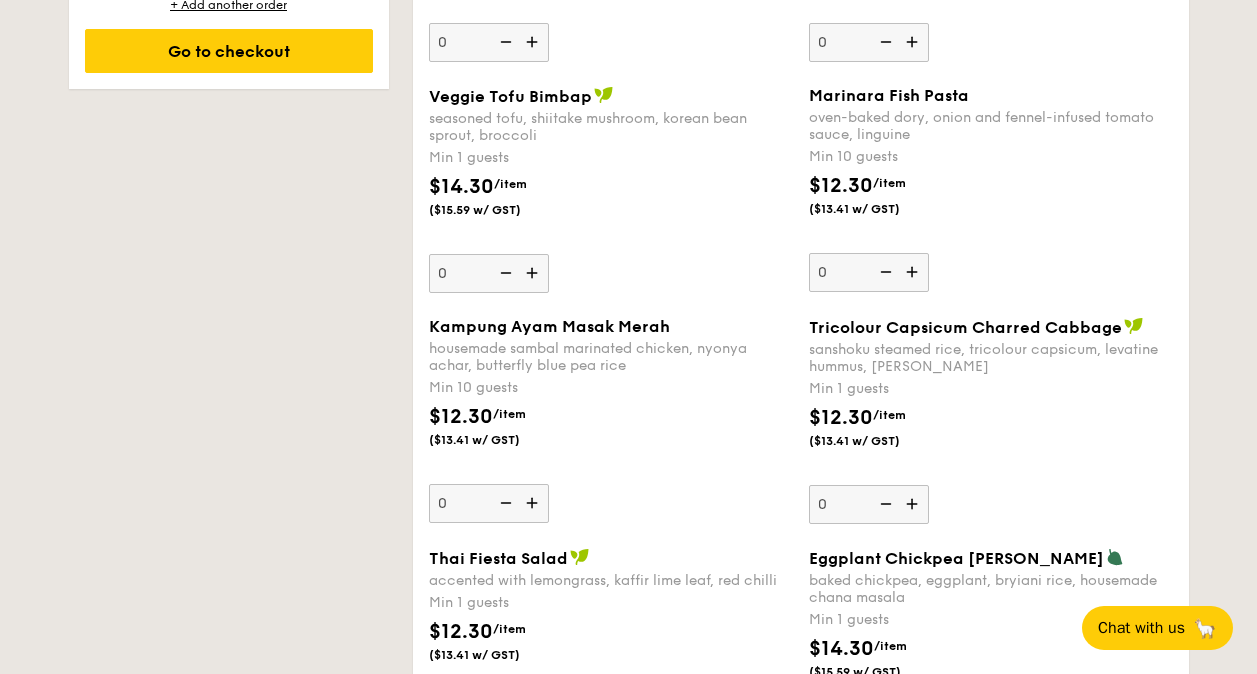 type on "80" 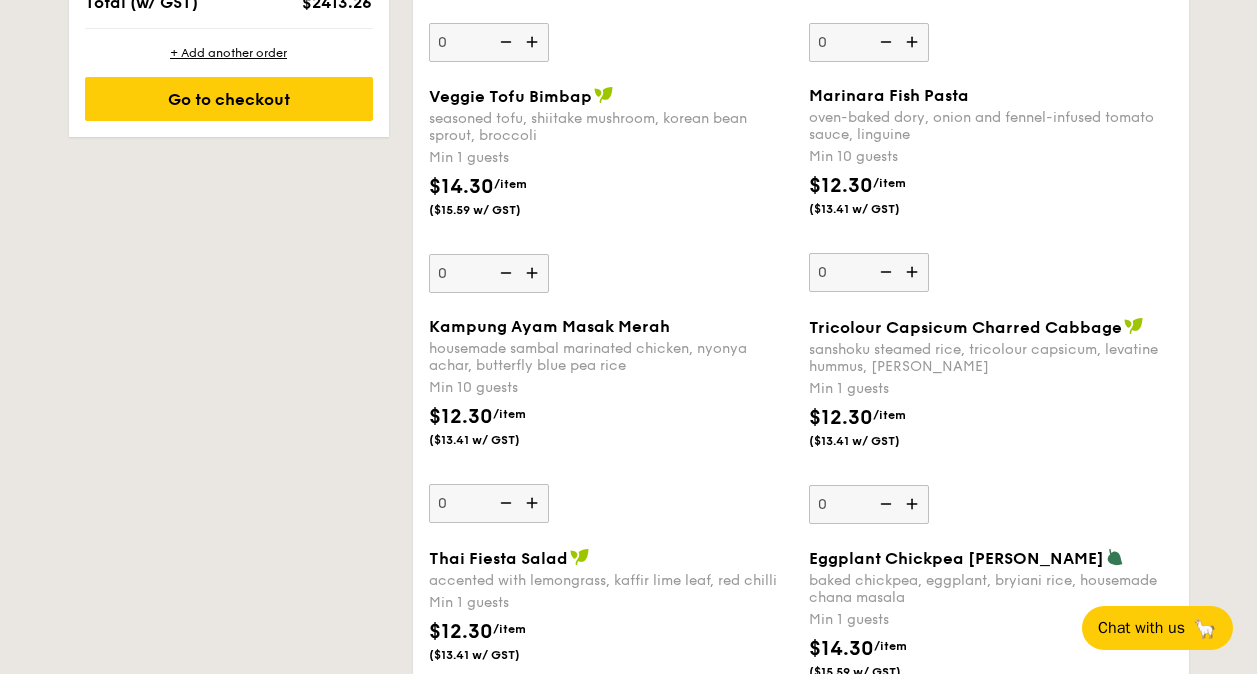 scroll, scrollTop: 1589, scrollLeft: 0, axis: vertical 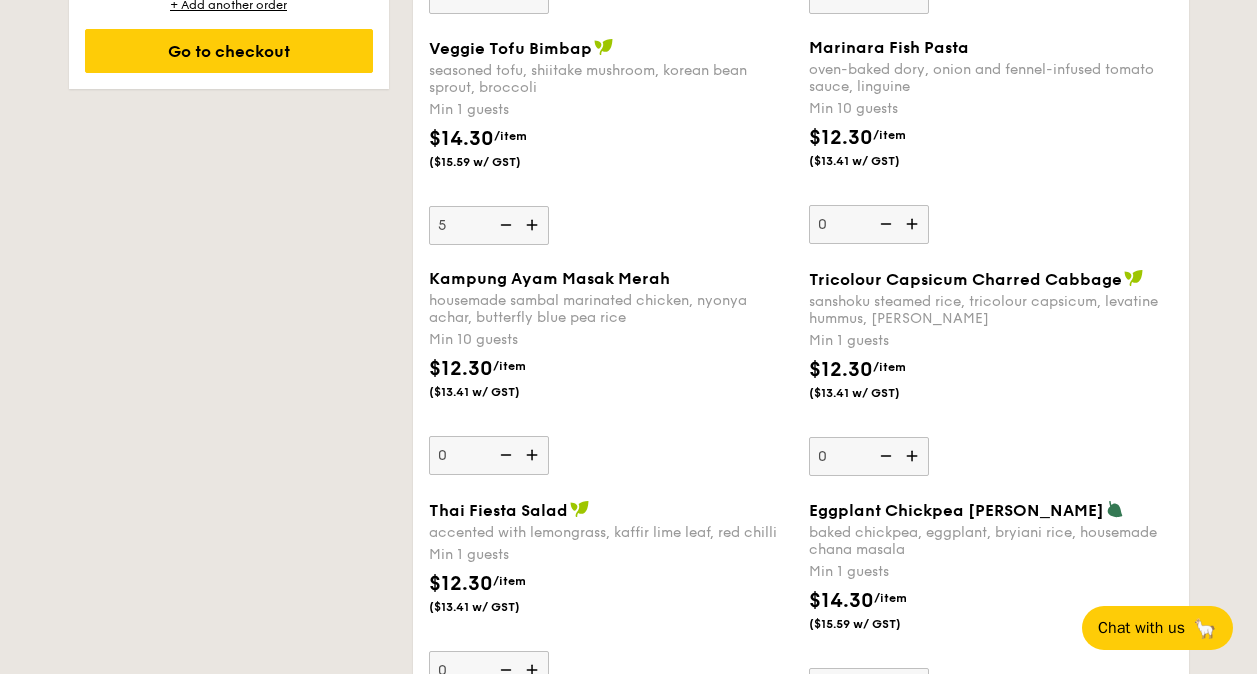type on "5" 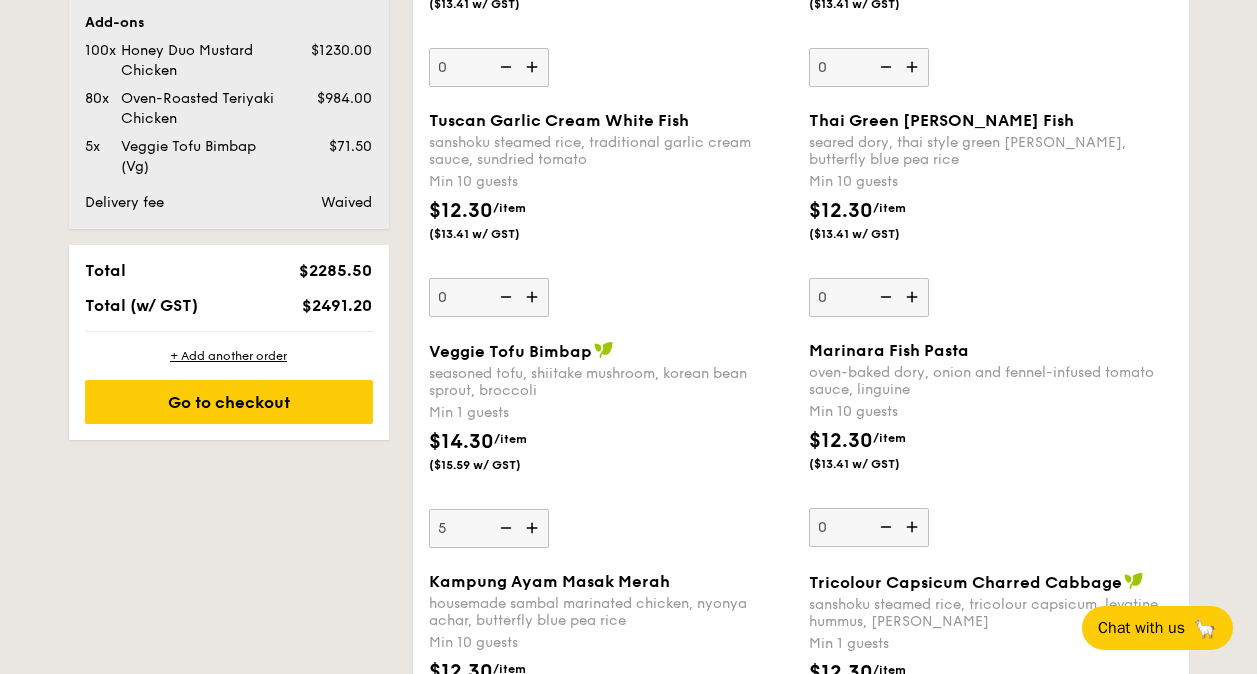 scroll, scrollTop: 1437, scrollLeft: 0, axis: vertical 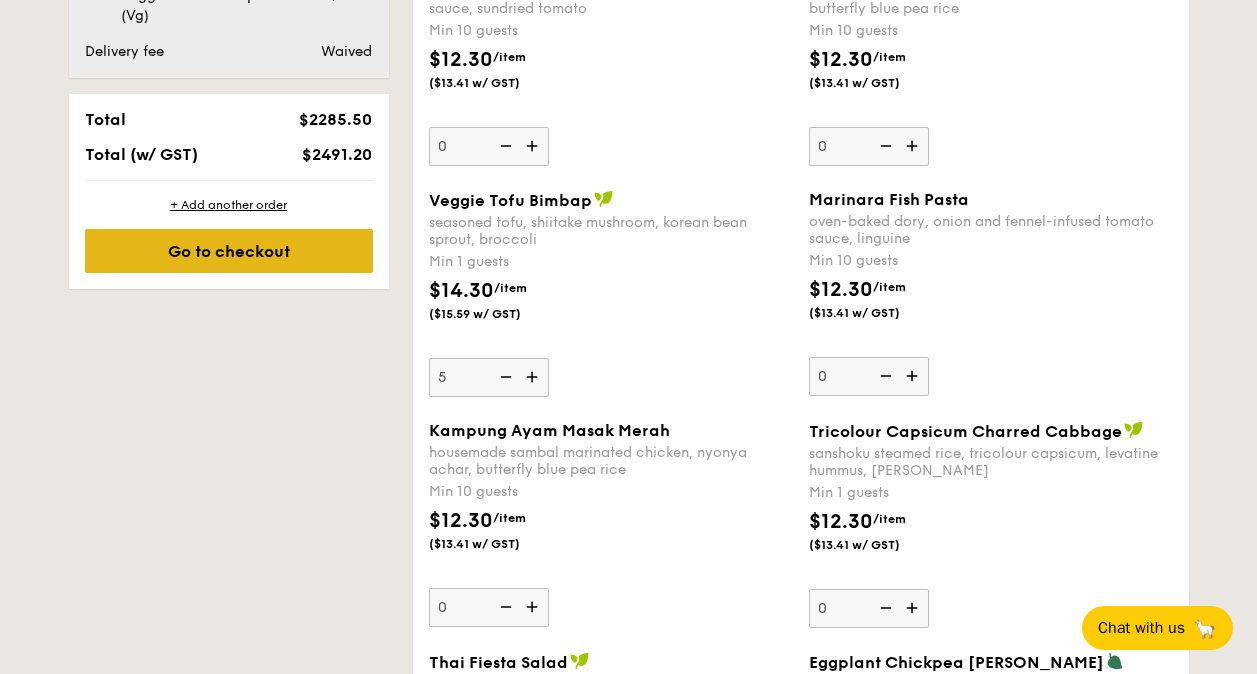 click on "Go to checkout" at bounding box center [229, 251] 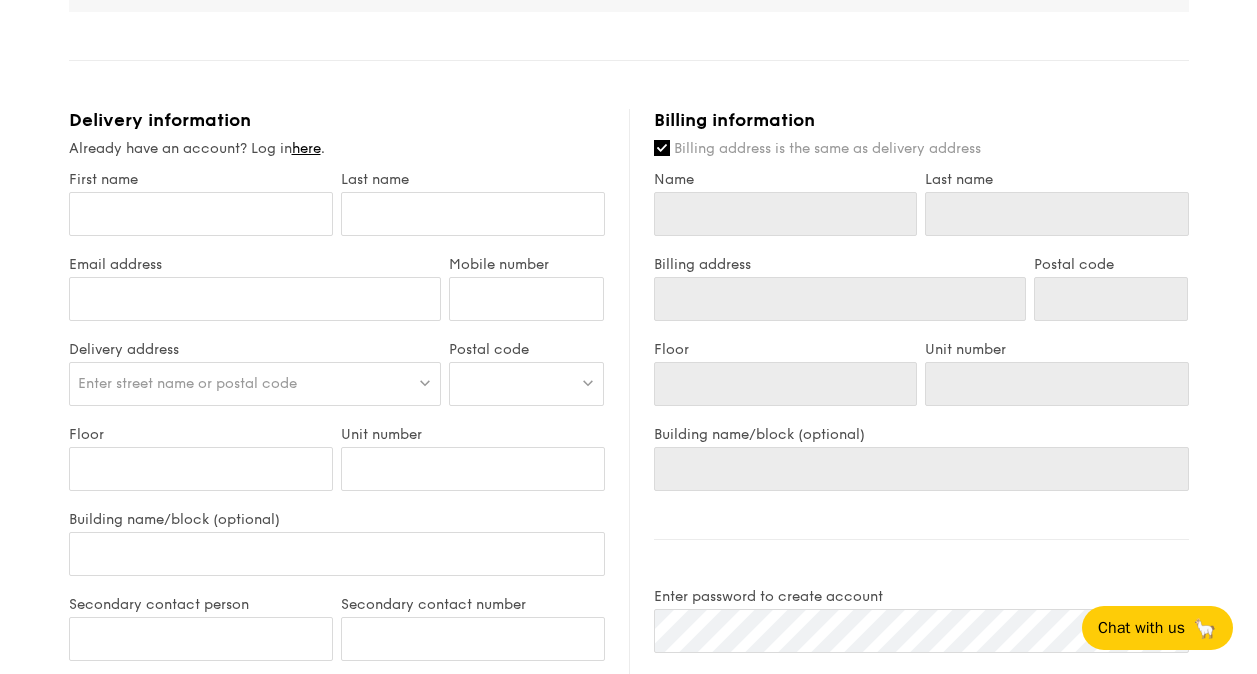 scroll, scrollTop: 800, scrollLeft: 0, axis: vertical 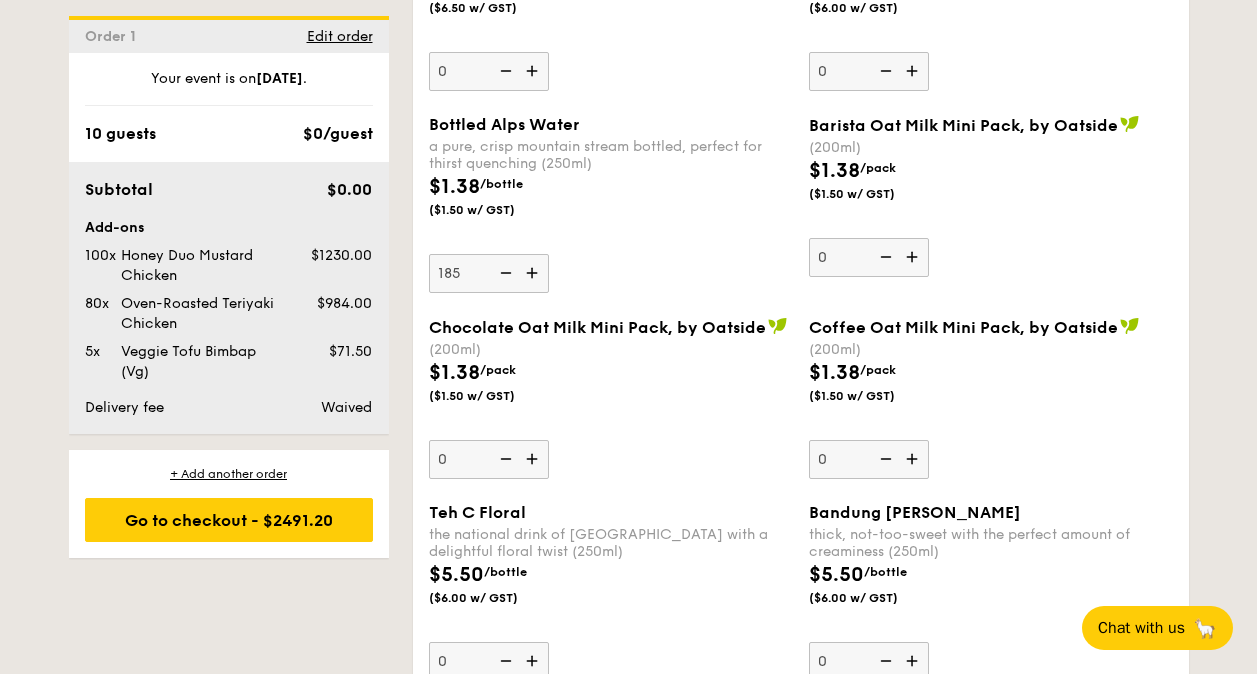 type on "185" 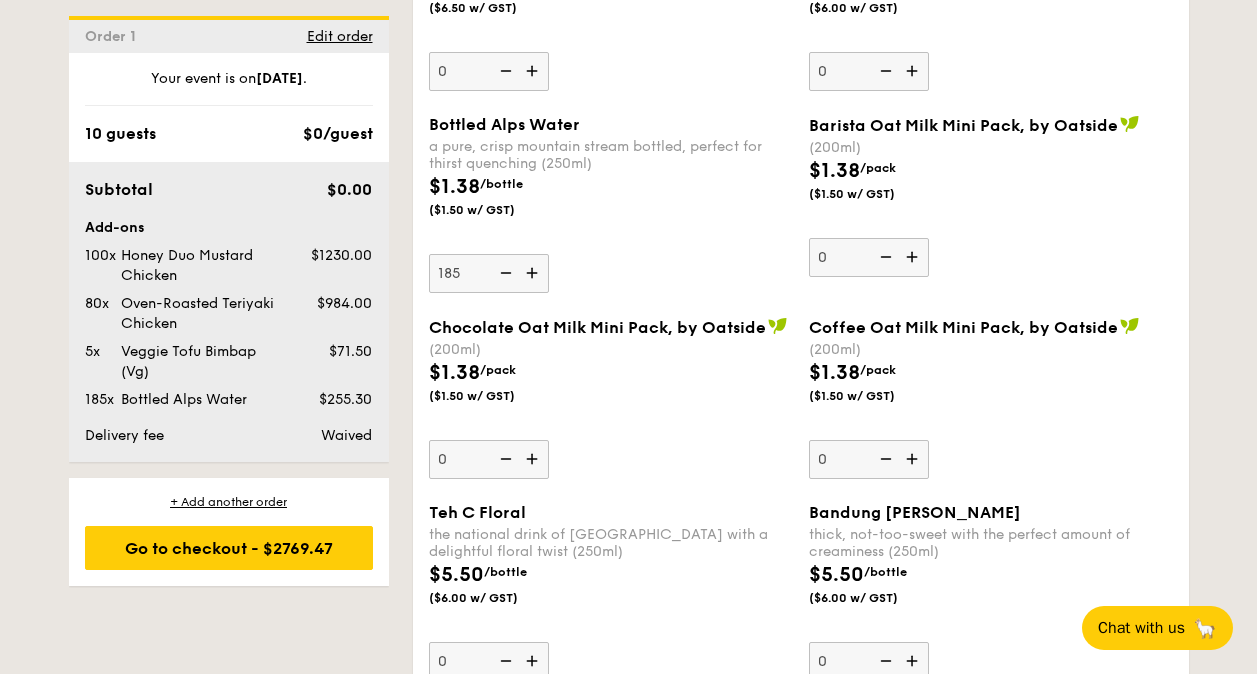 click on "Chocolate Oat Milk Mini Pack, by Oatside" at bounding box center (597, 327) 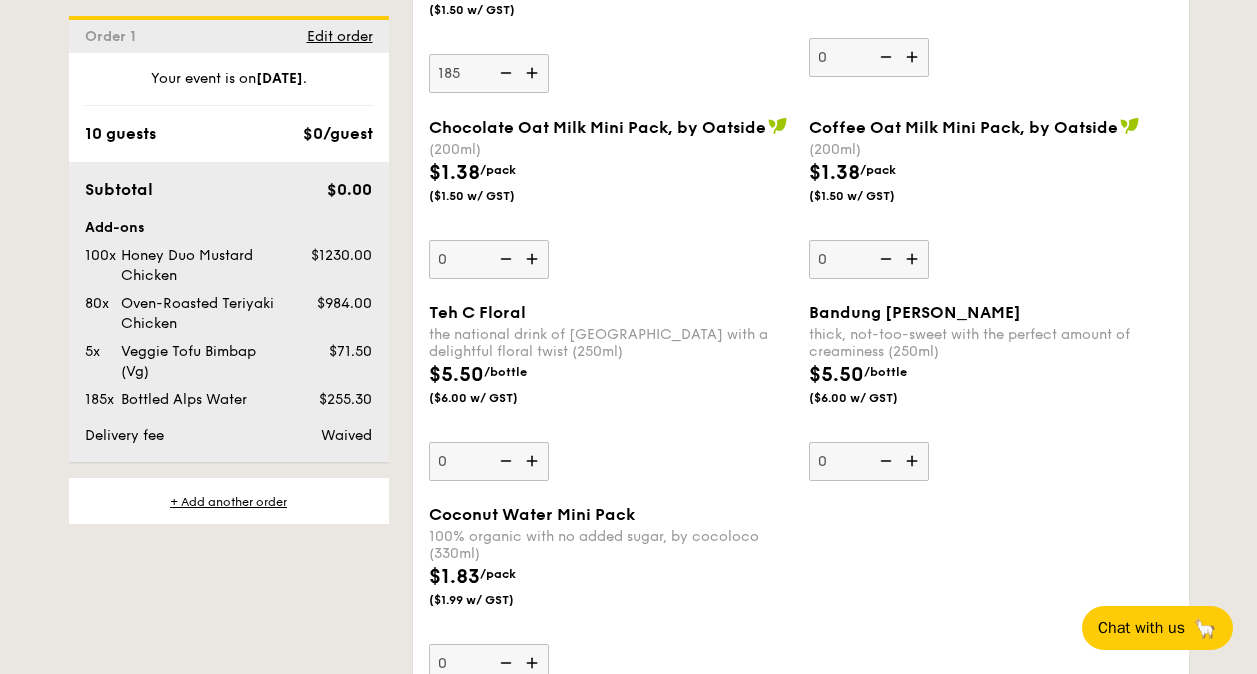 scroll, scrollTop: 5480, scrollLeft: 0, axis: vertical 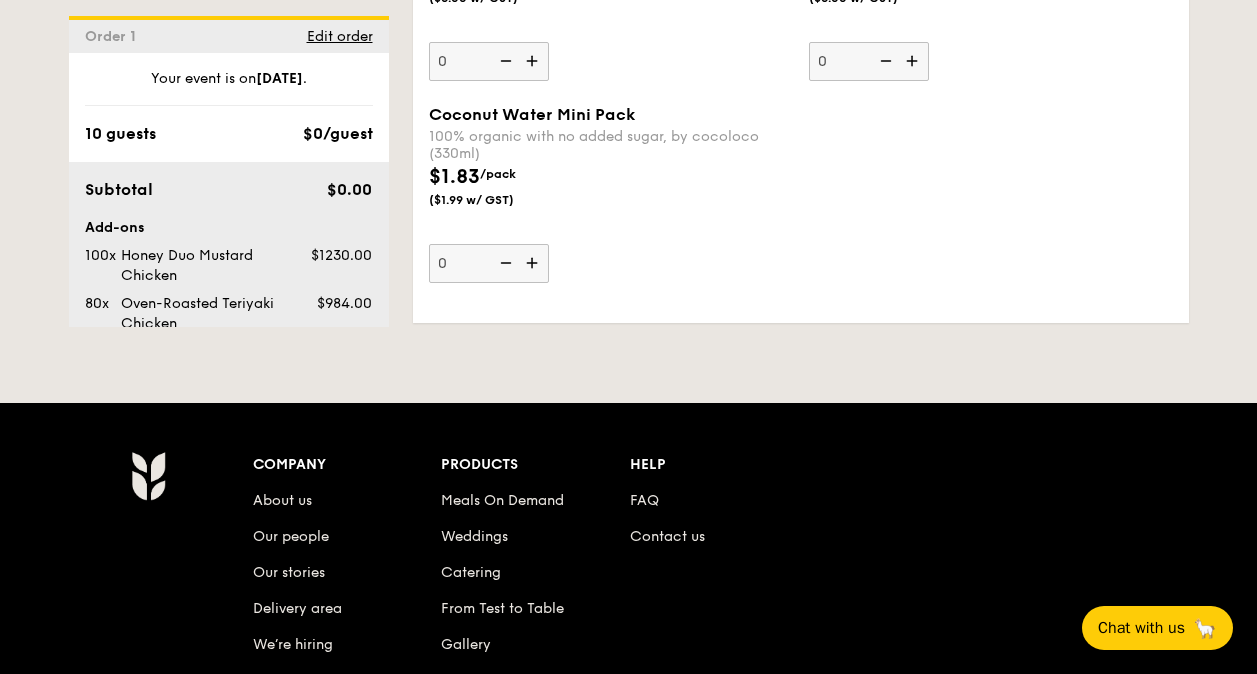 click on "Add-on: Drinks
Takeaway Arabica Coffee packed in a takeaway box with [PERSON_NAME], sugar, and cups (3l)
serves 10 guests
$22.94
/box
($25.00 w/ GST)
0 Takeaway English Breakfast Tea packed in a takeaway box with [PERSON_NAME], sugar, and cups (3l)
serves 10 guests
$22.94
/box
($25.00 w/ GST)
0 Four Seasons Oolong a Taiwanese special, this blend features floral notes with a slight creamy finish (250ml)
$4.59
/bottle
($5.00 w/ GST)
0 Honey Yuzu Tea light and refreshing, high altitude oolong tea infused with yuzu citrus (250ml)
$5.05
/bottle
($5.50 w/ GST)
0 Black Cold Brew the best of Ethiopian beans, flowery with a delightful tinge of acidity (250ml)
$5.50
/bottle
($6.00 w/ GST)
0 0 0 0 185" at bounding box center [801, -529] 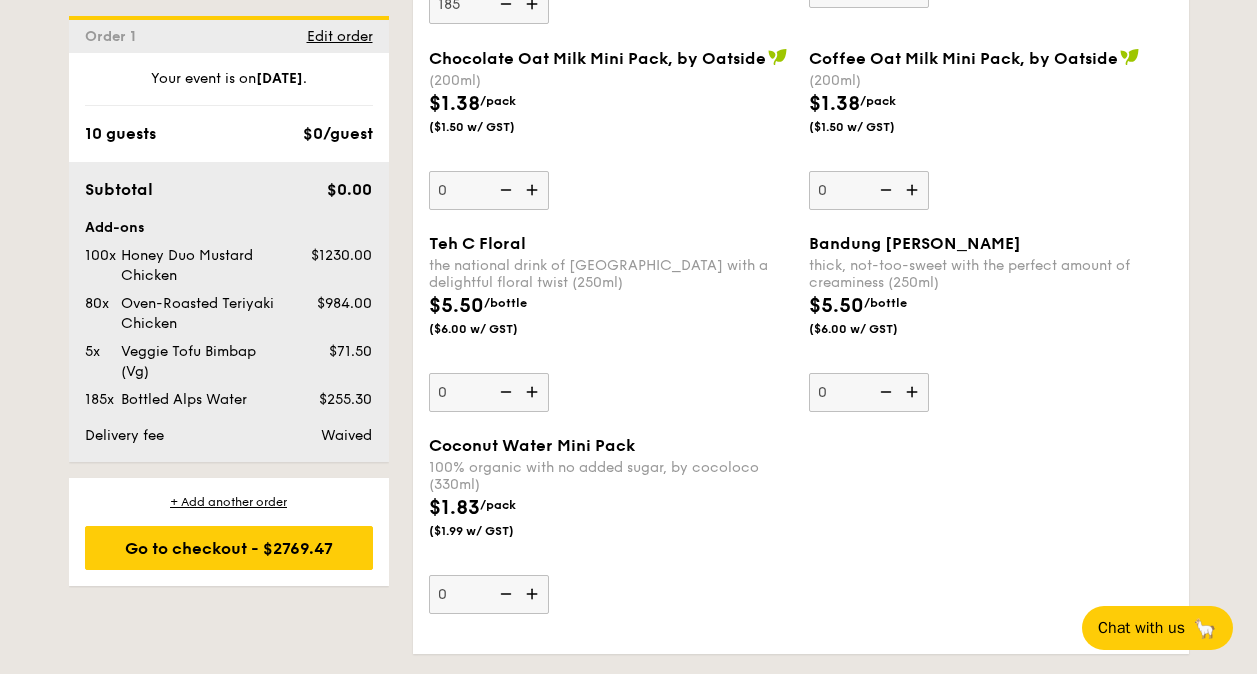 scroll, scrollTop: 4980, scrollLeft: 0, axis: vertical 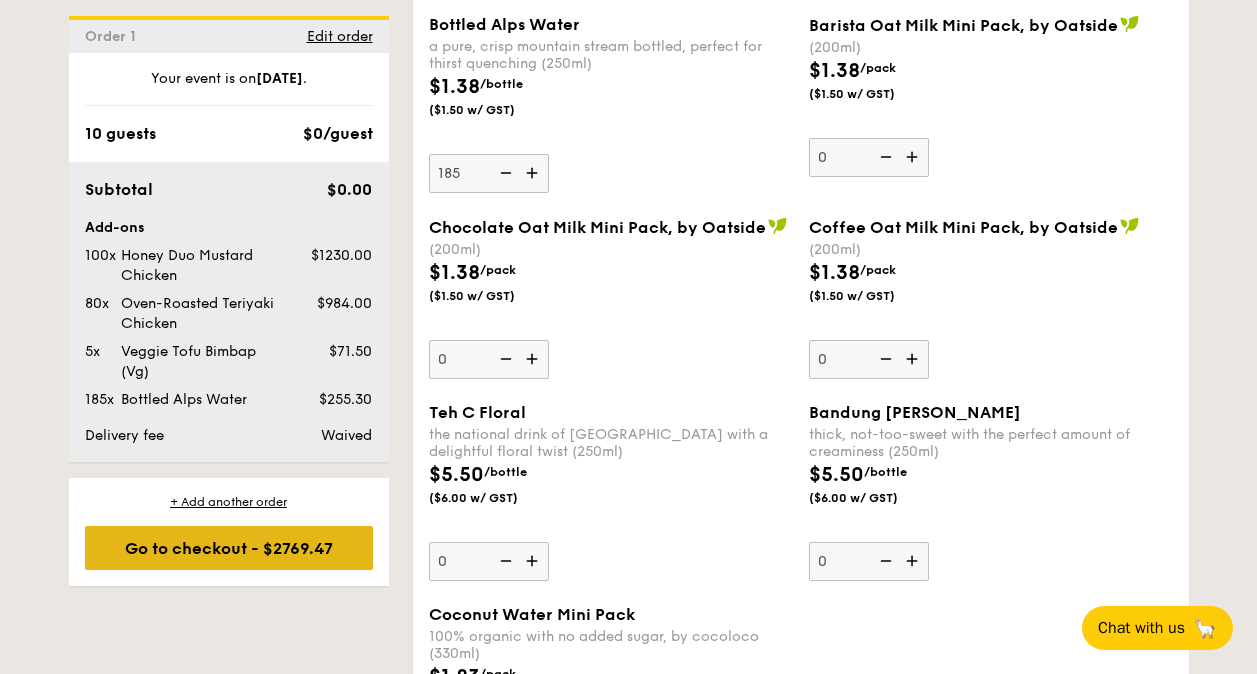 click on "Go to checkout
- $2769.47" at bounding box center [229, 548] 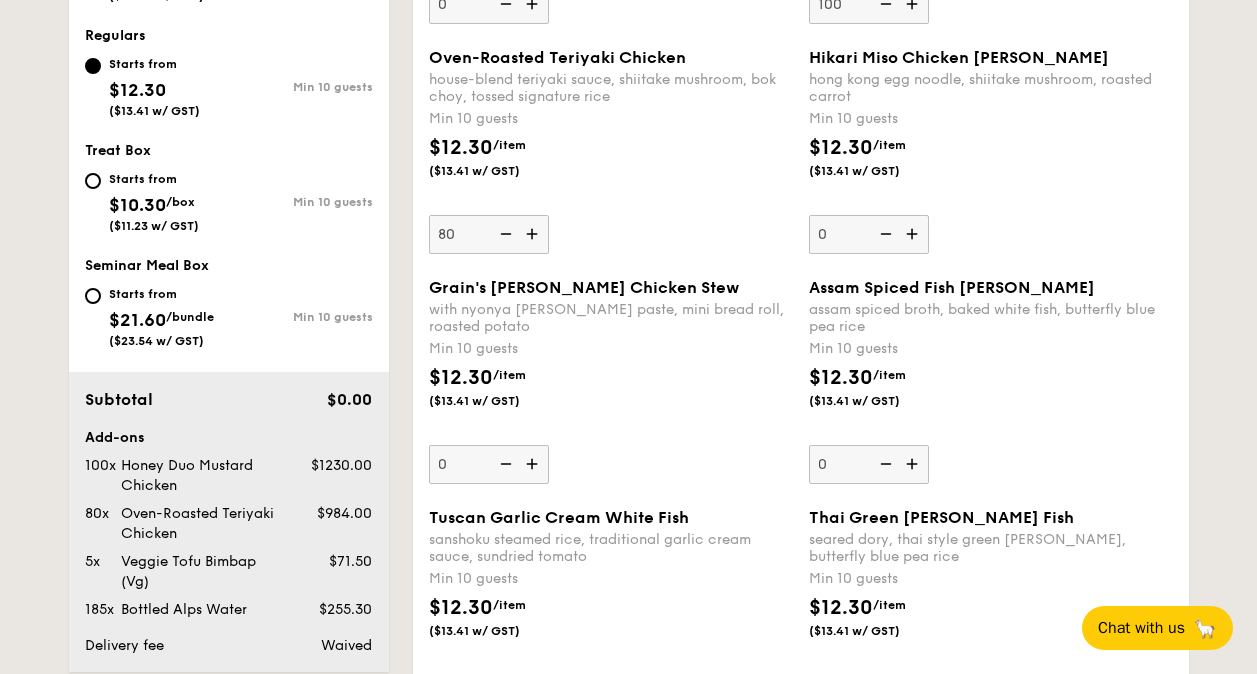 scroll, scrollTop: 534, scrollLeft: 0, axis: vertical 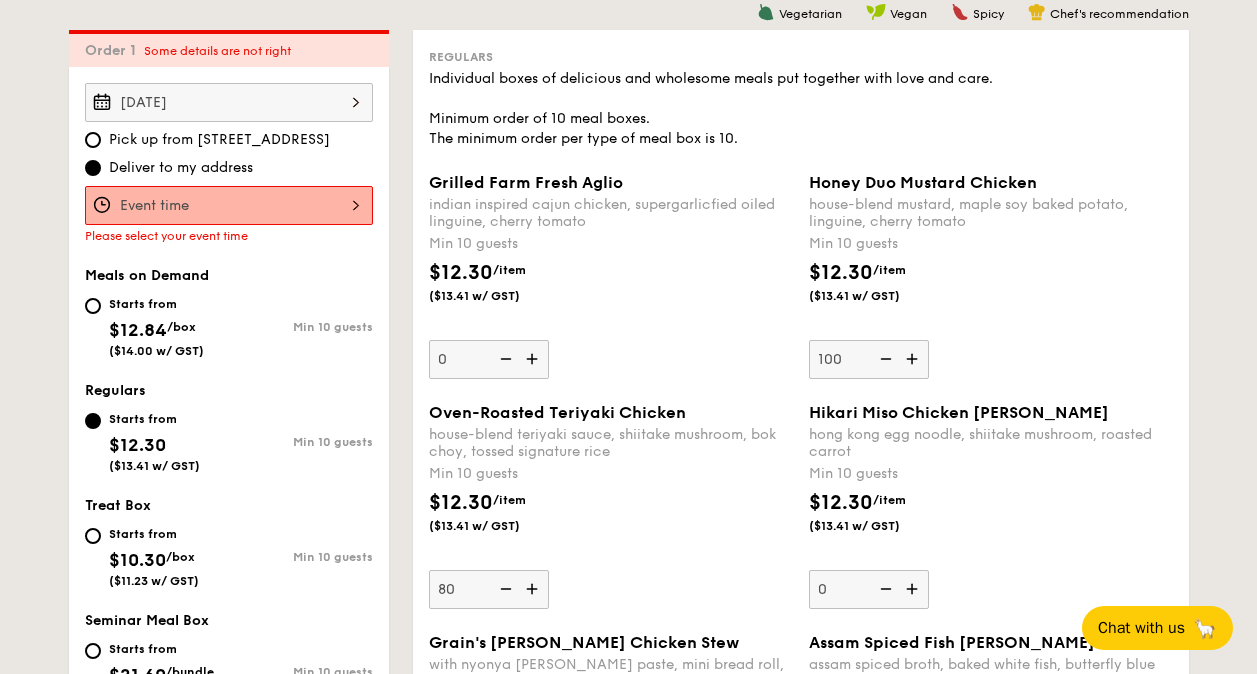 click on "12 1 2 3 4 5 6 7 8 9 10 11   00 15 30 45   am   pm   Cancel   OK" at bounding box center (229, 205) 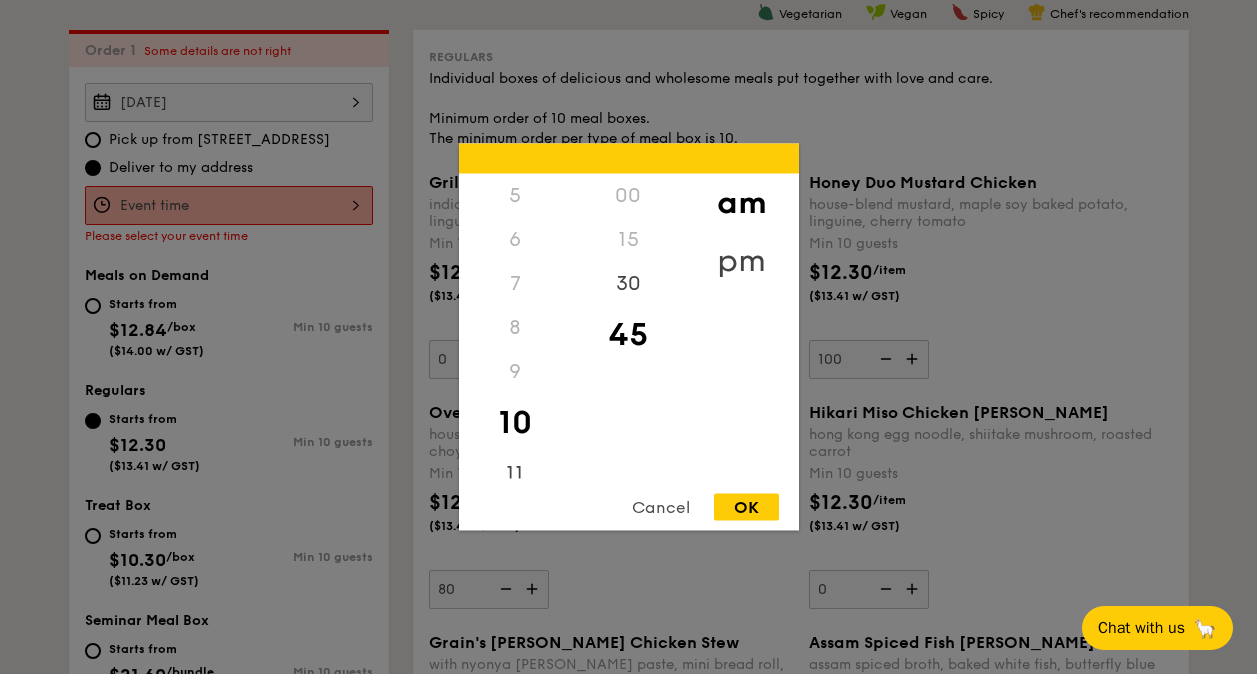 click on "pm" at bounding box center [741, 261] 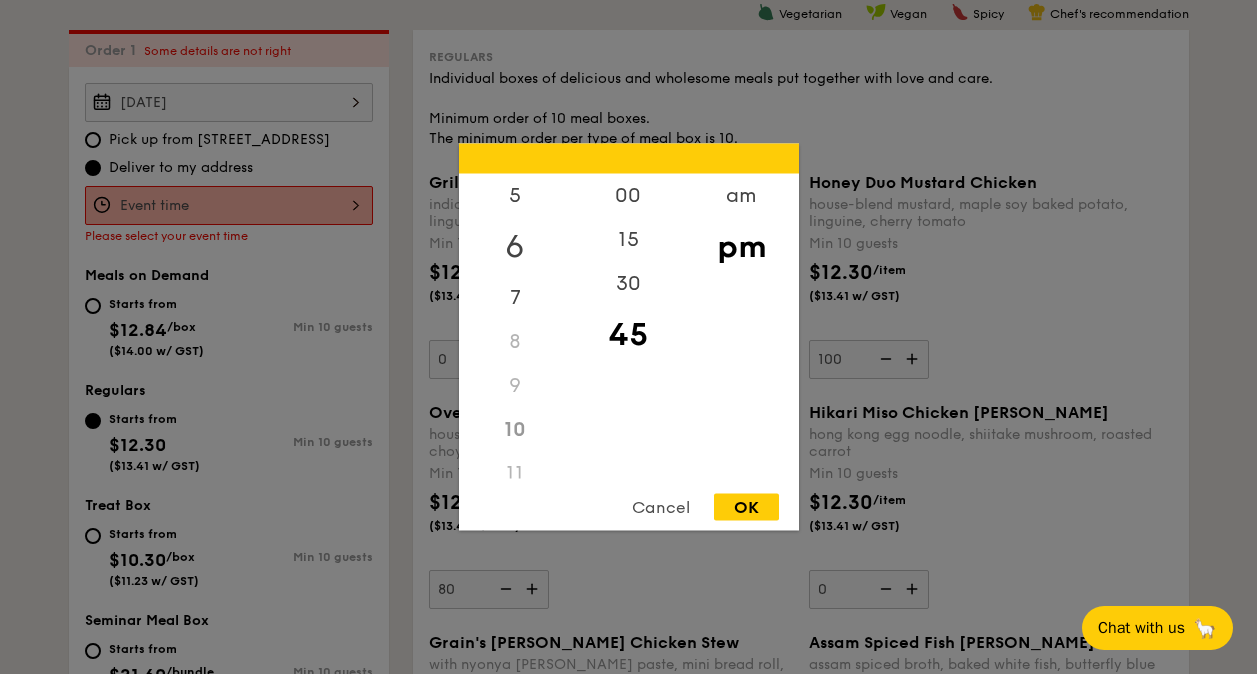 click on "6" at bounding box center [515, 247] 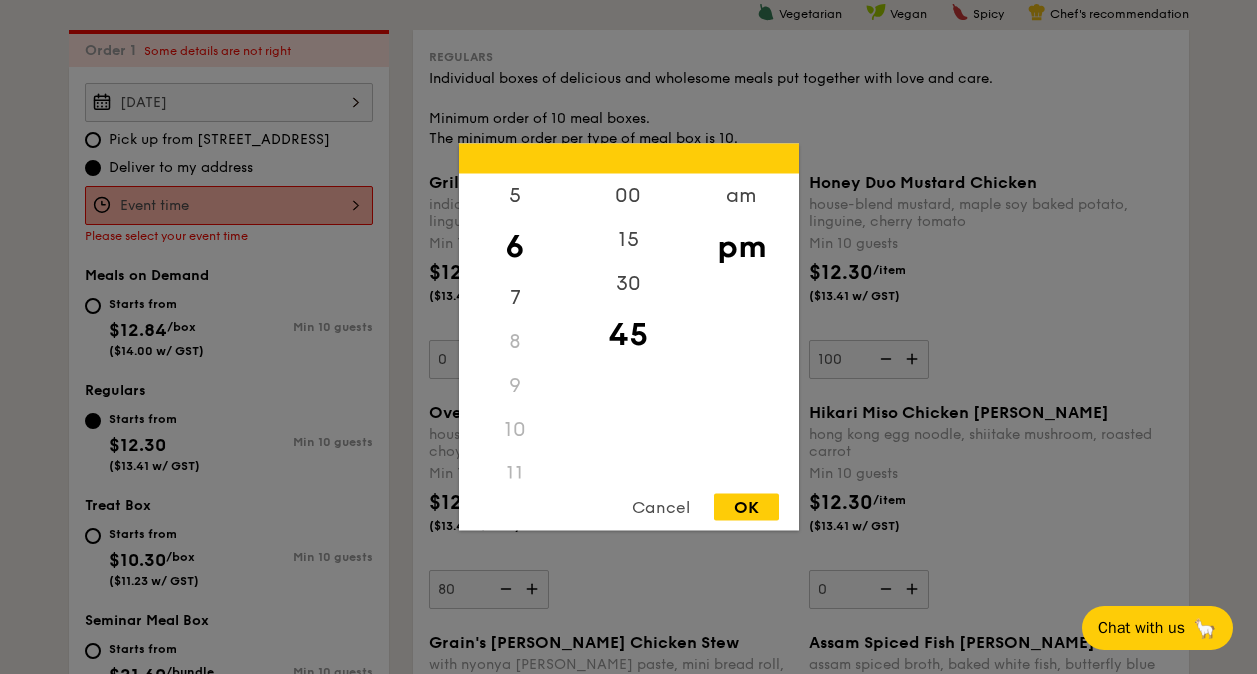 click on "6" at bounding box center (515, 247) 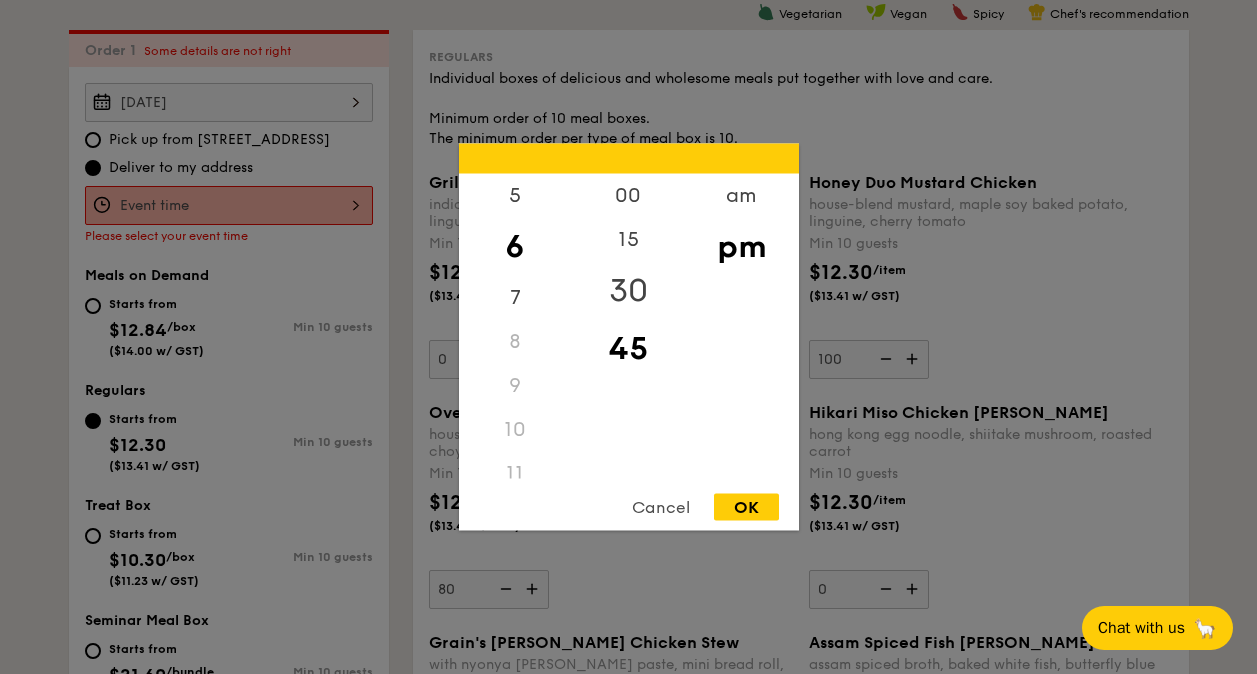 click on "30" at bounding box center (628, 291) 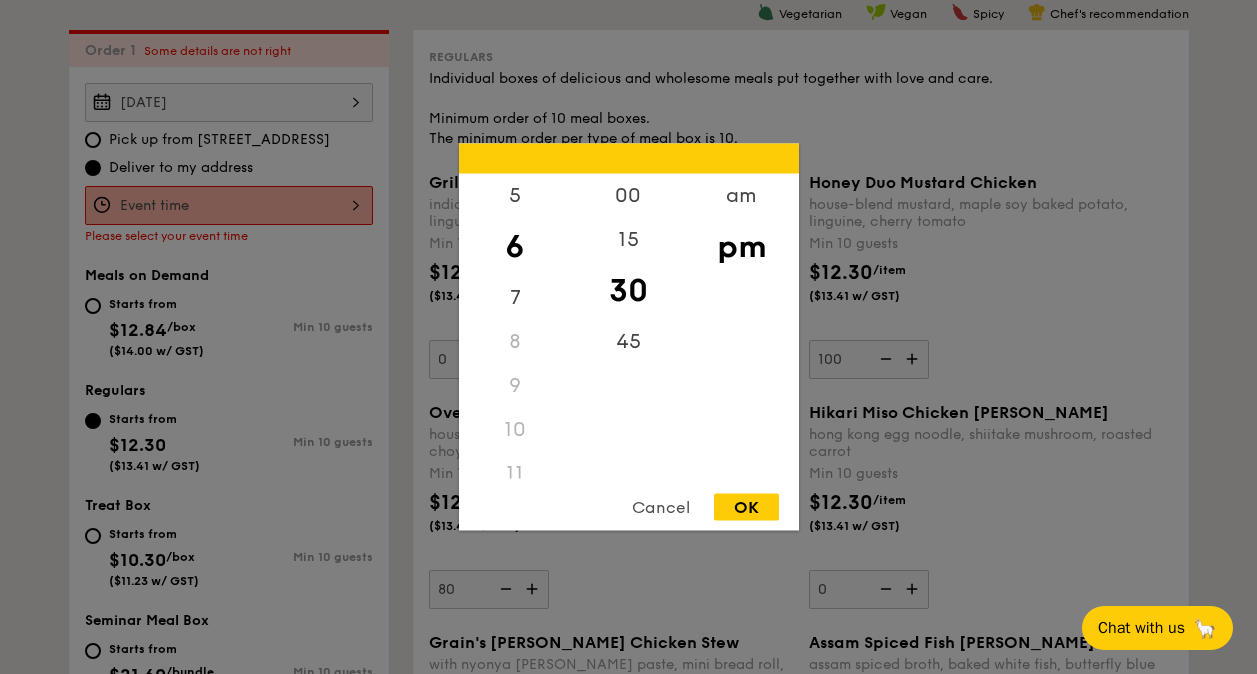 click on "OK" at bounding box center (746, 507) 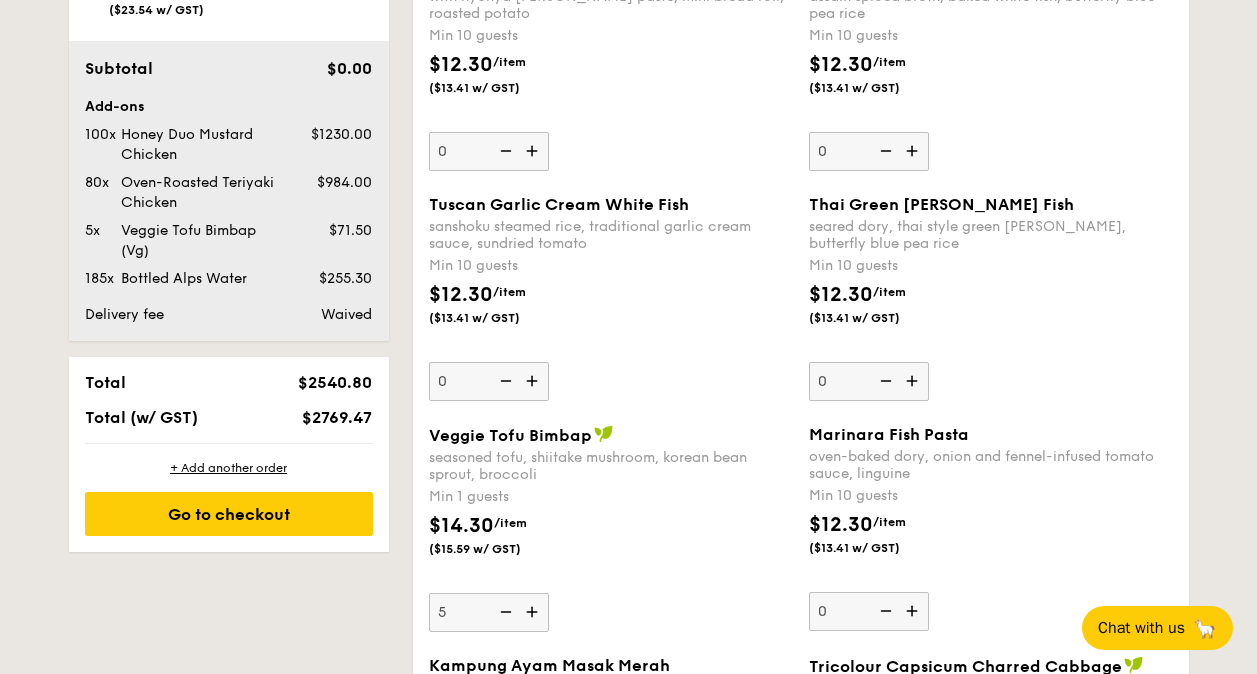 scroll, scrollTop: 1434, scrollLeft: 0, axis: vertical 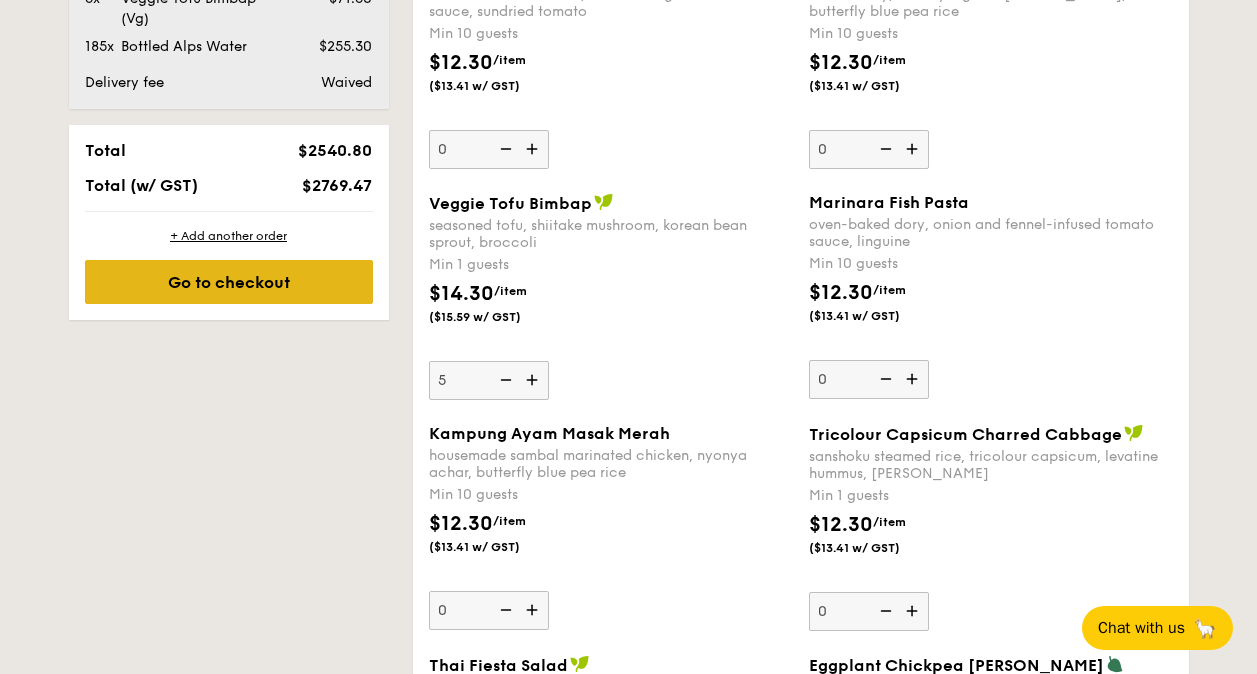 click on "Go to checkout" at bounding box center [229, 282] 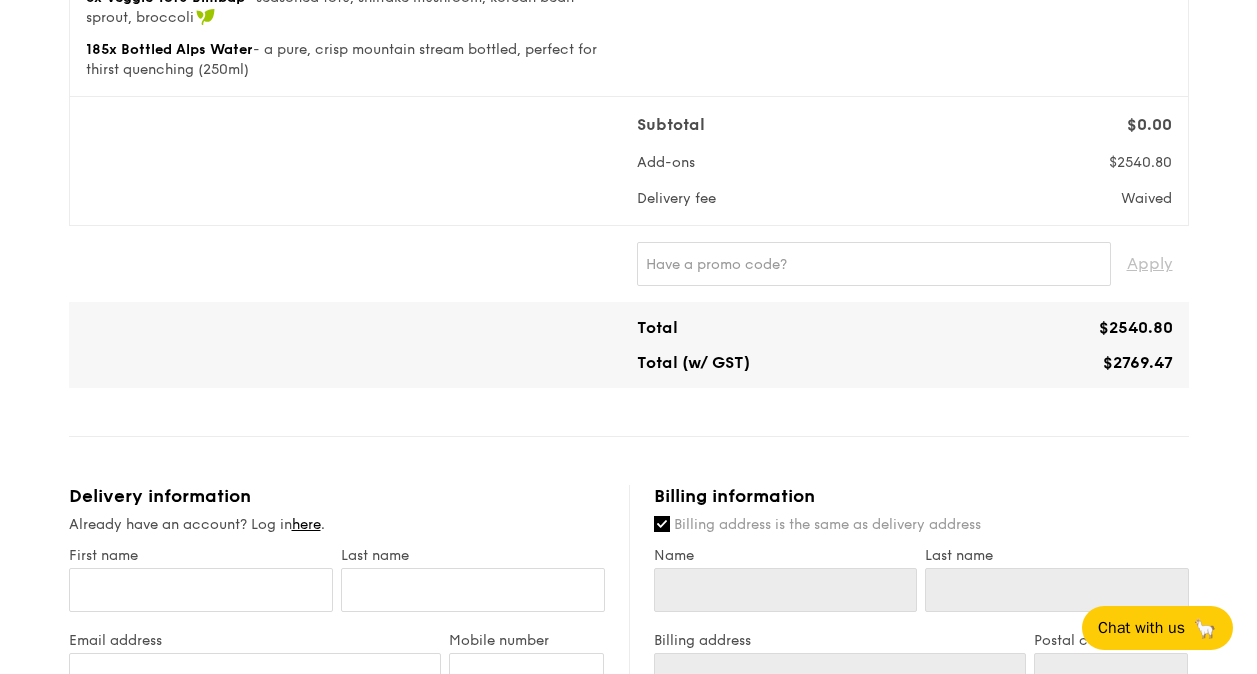scroll, scrollTop: 500, scrollLeft: 0, axis: vertical 